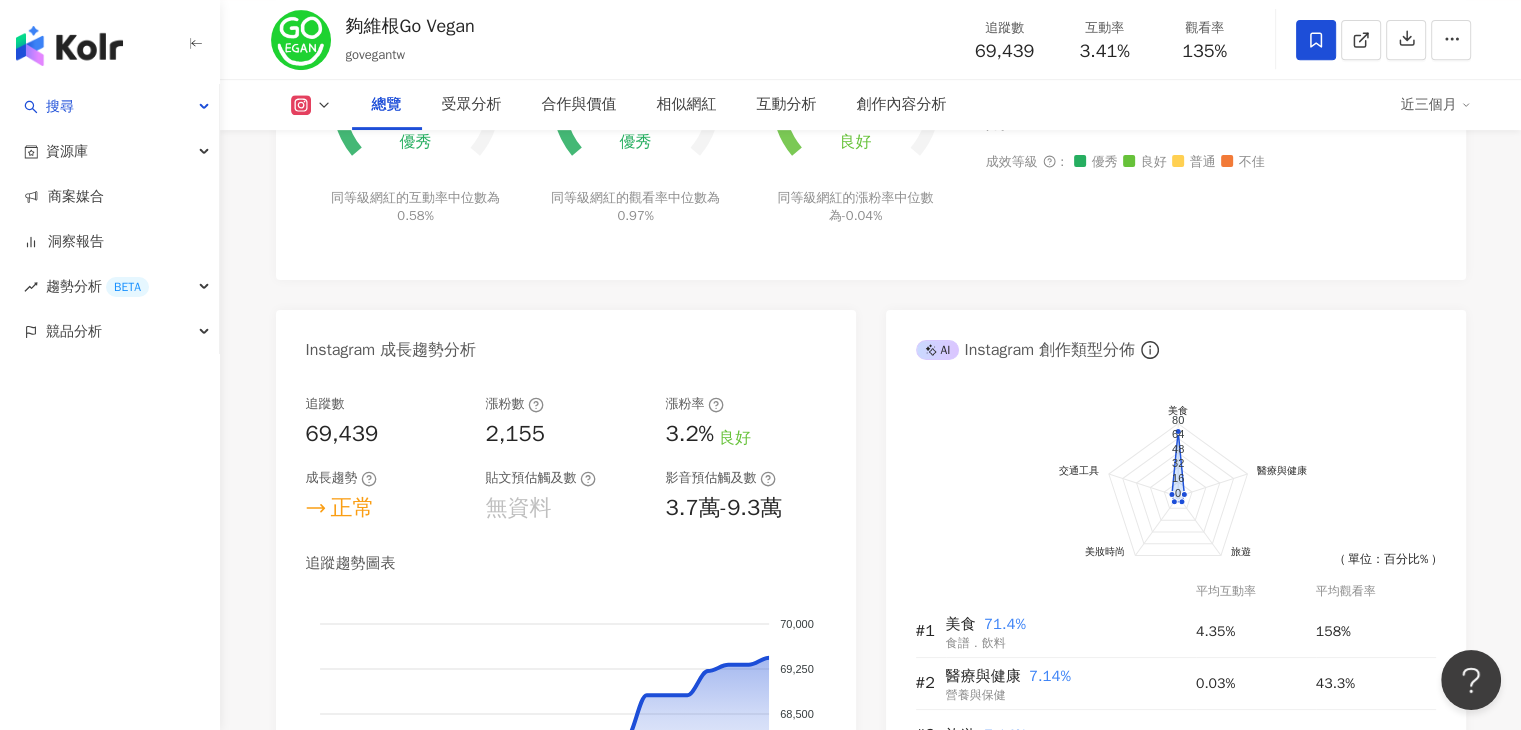 scroll, scrollTop: 0, scrollLeft: 0, axis: both 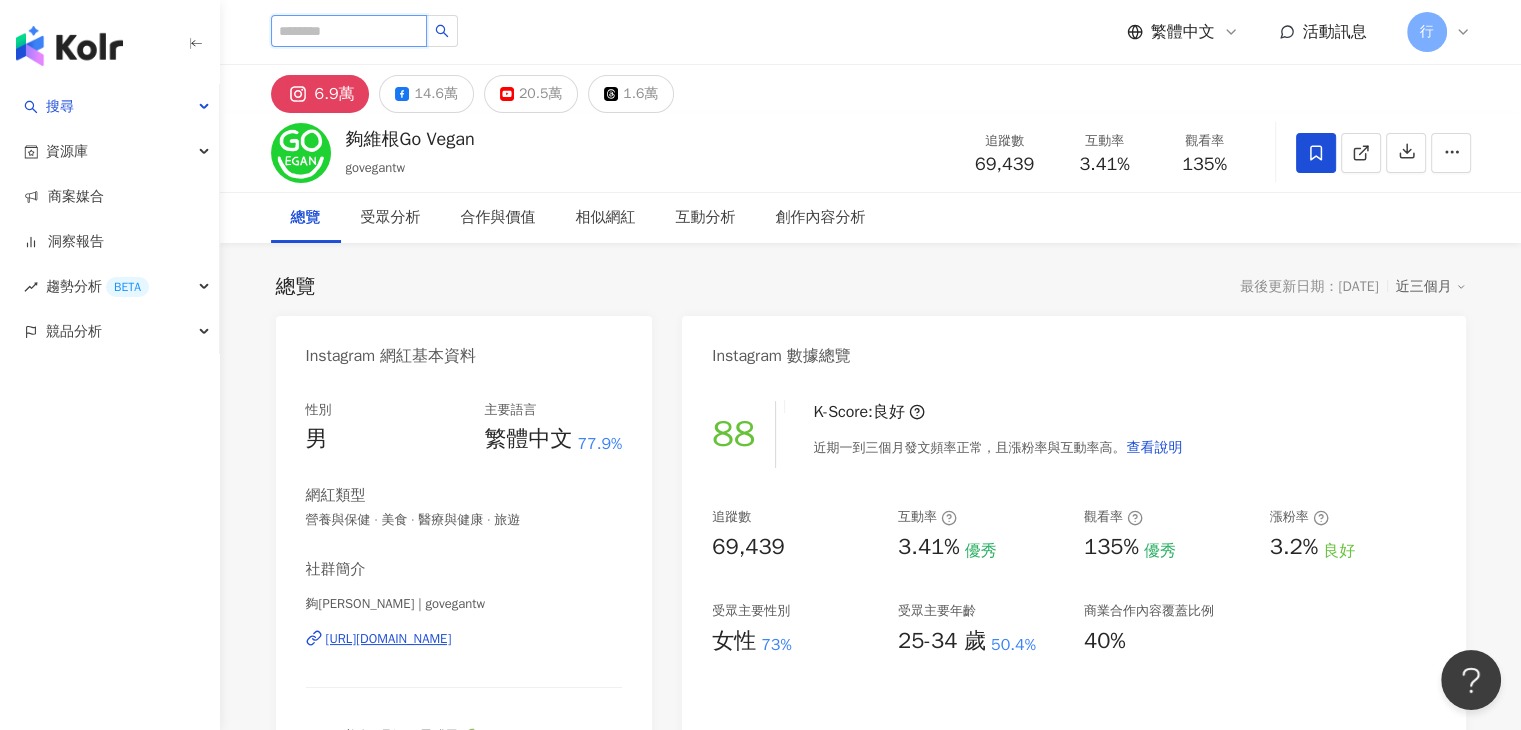 click at bounding box center [349, 31] 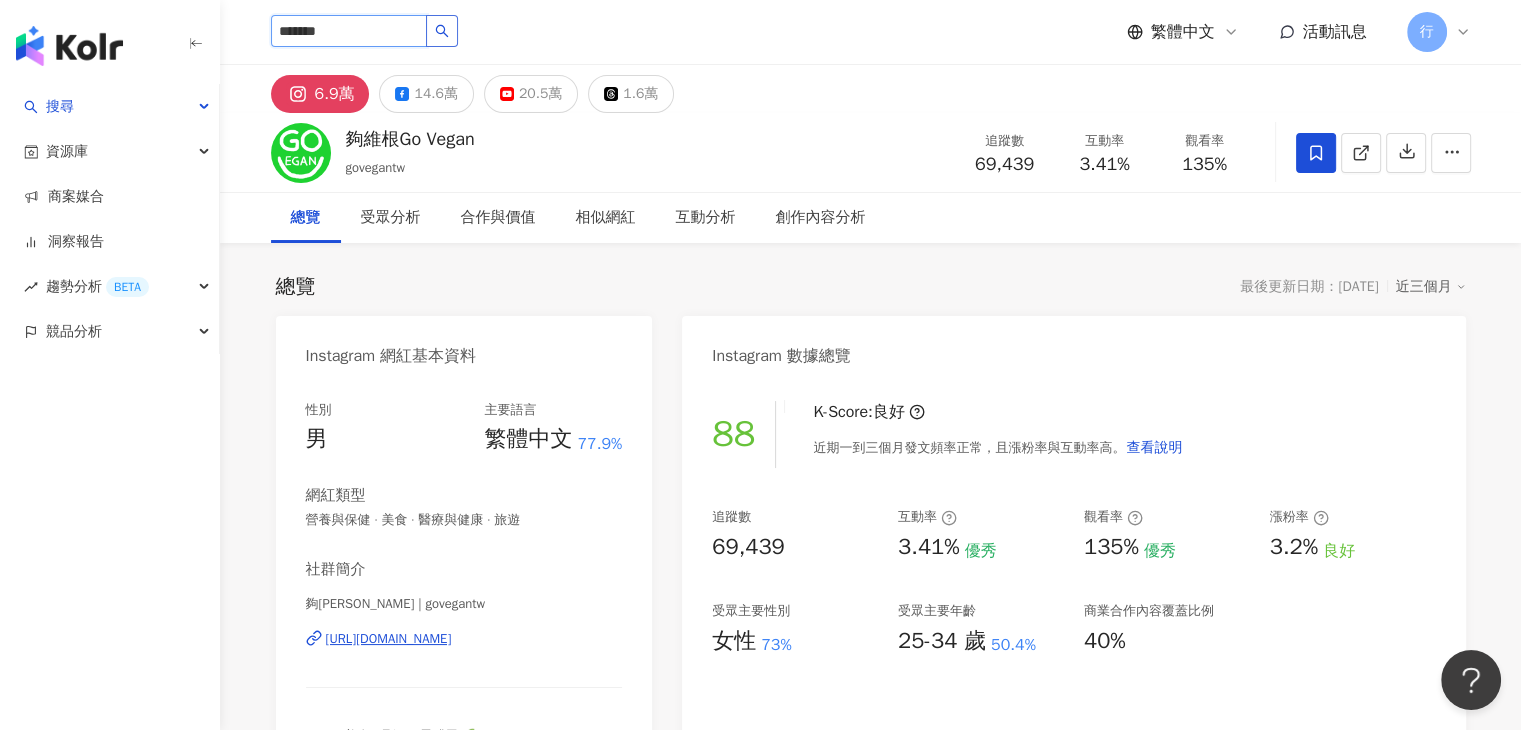 click 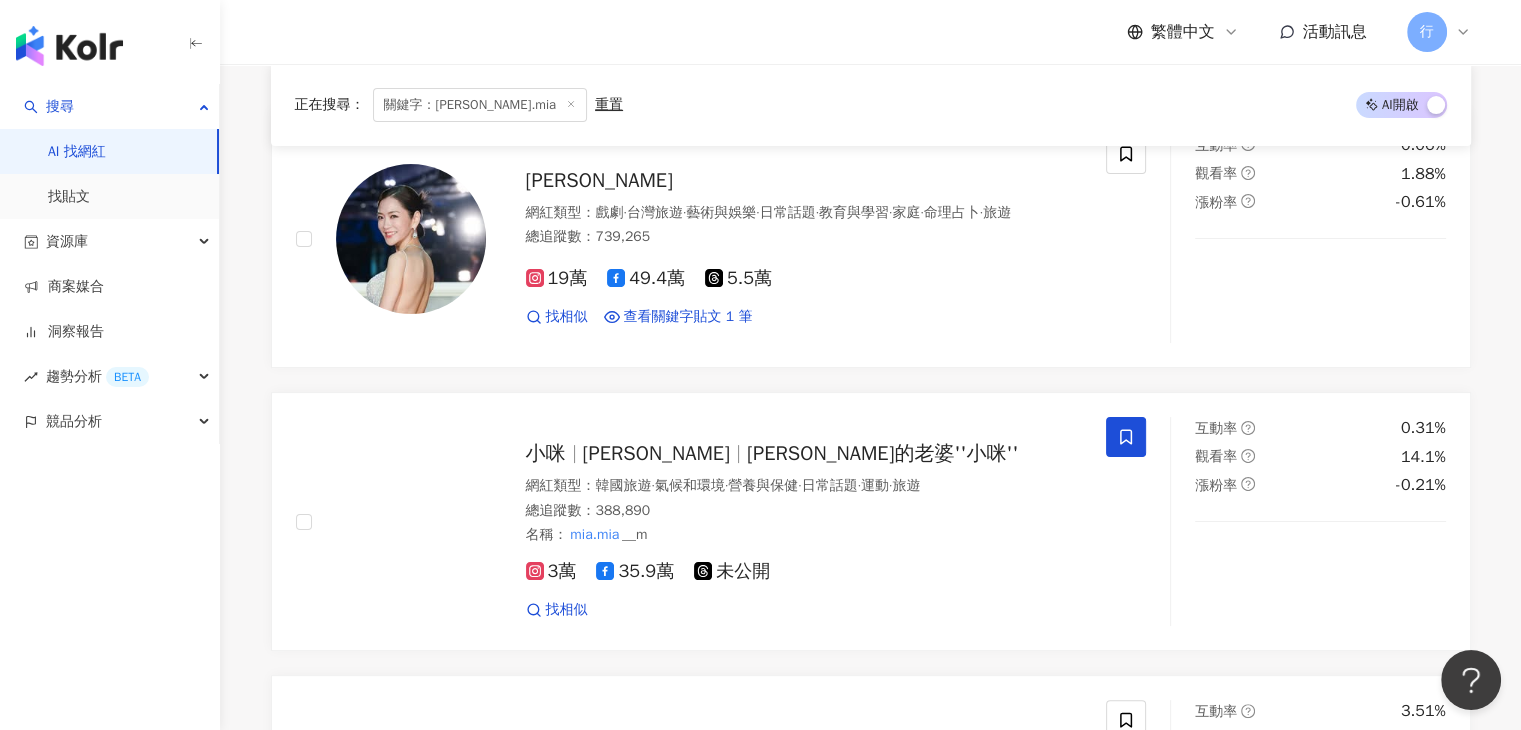 scroll, scrollTop: 400, scrollLeft: 0, axis: vertical 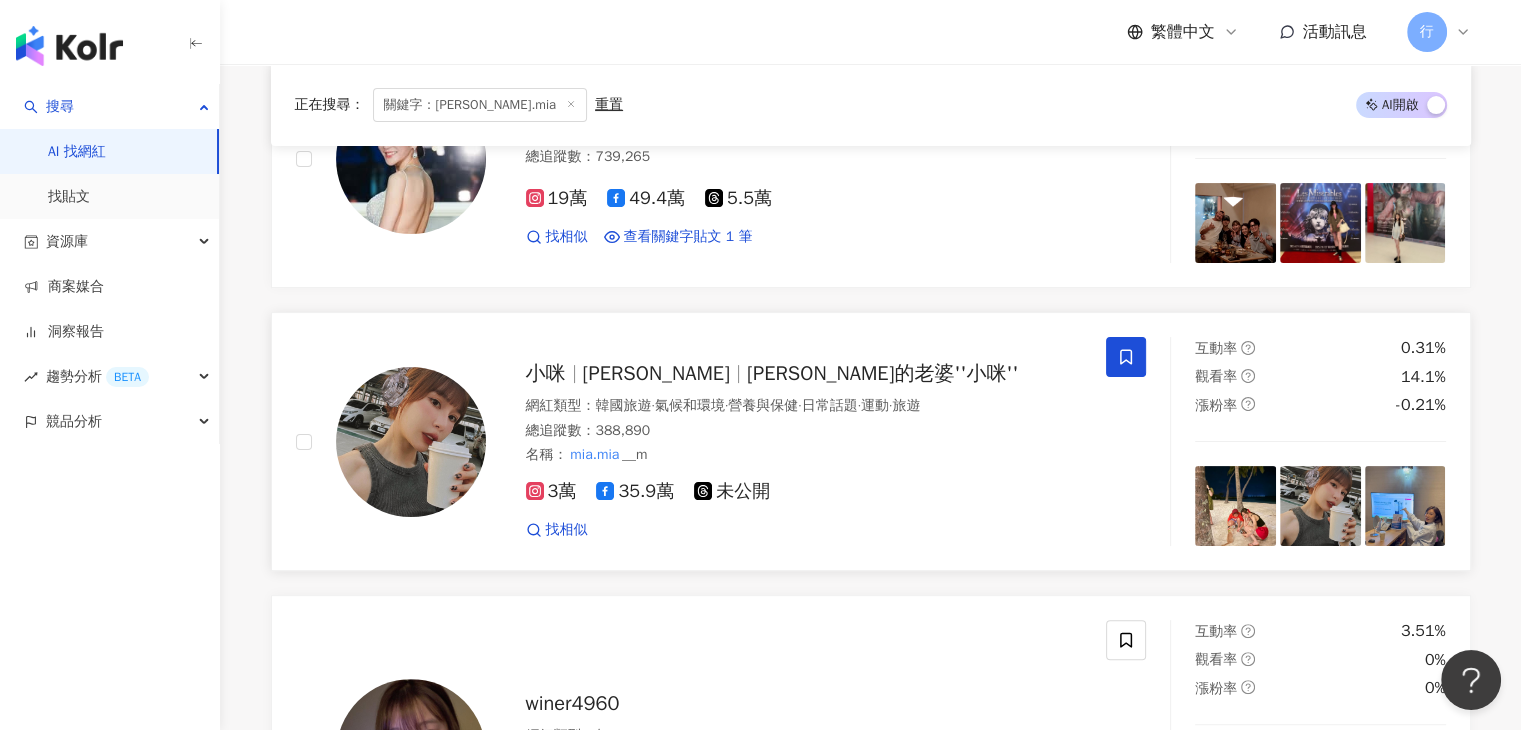 click on "張庭緁" at bounding box center (656, 373) 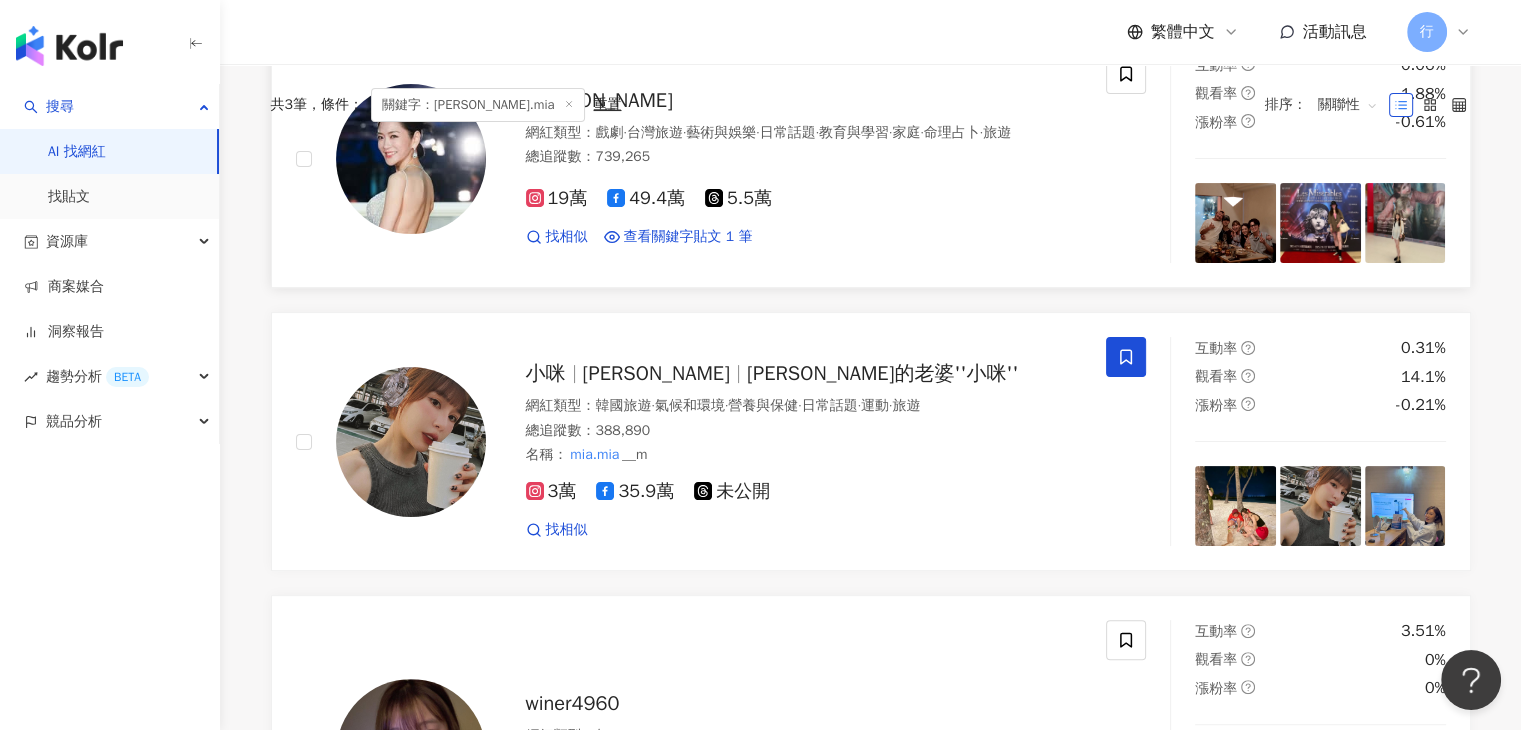 scroll, scrollTop: 0, scrollLeft: 0, axis: both 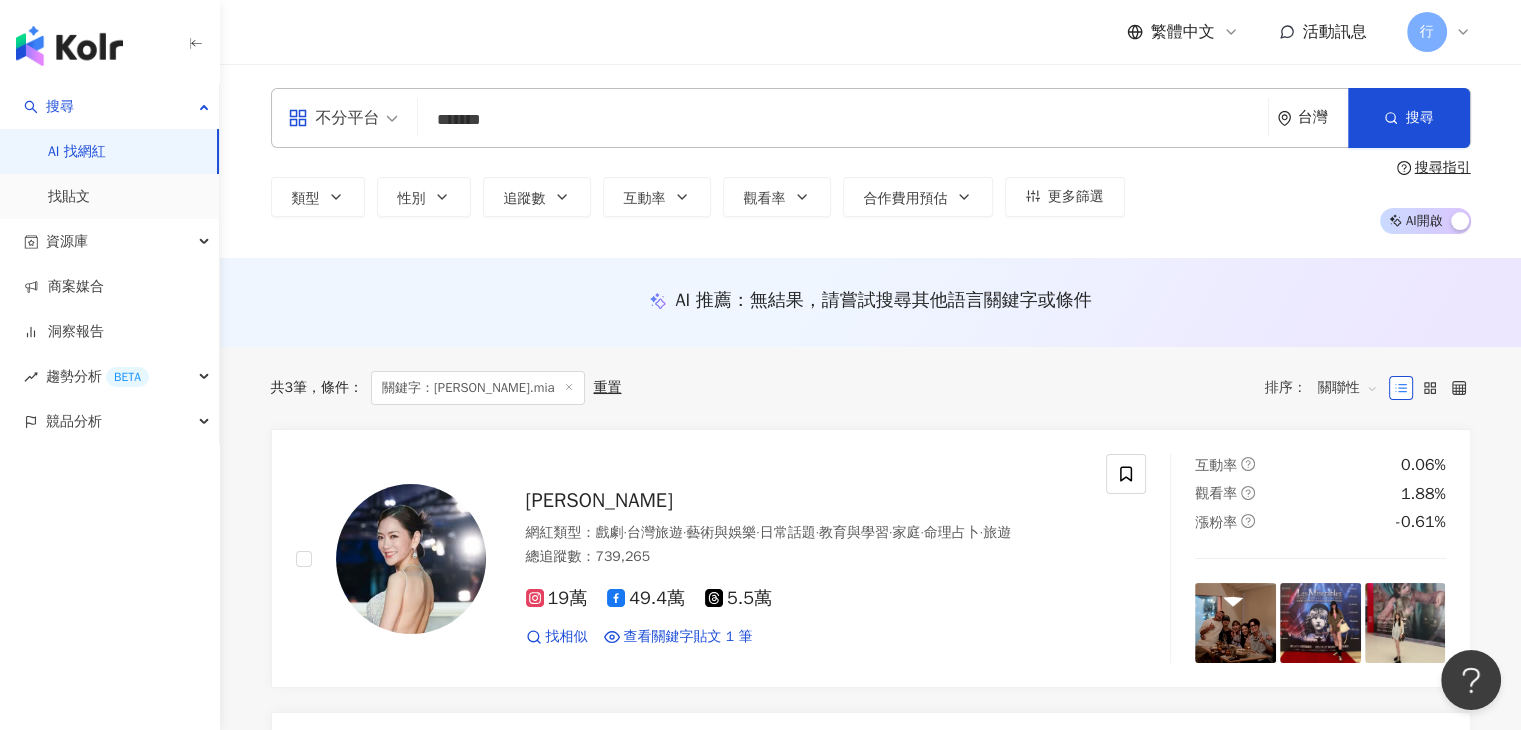 click on "不分平台 ******* 台灣 搜尋 類型 性別 追蹤數 互動率 觀看率 合作費用預估  更多篩選 搜尋指引 AI  開啟 AI  關閉 AI 推薦 ： 無結果，請嘗試搜尋其他語言關鍵字或條件 共  3  筆 條件 ： 關鍵字：mia.mia 重置 排序： 關聯性 楊千霈 Pink Yang 網紅類型 ： 戲劇  ·  台灣旅遊  ·  藝術與娛樂  ·  日常話題  ·  教育與學習  ·  家庭  ·  命理占卜  ·  旅遊 總追蹤數 ： 739,265 19萬 49.4萬 5.5萬 找相似 查看關鍵字貼文 1 筆 互動率 0.06% 觀看率 1.88% 漲粉率 -0.61% 小咪 張庭緁 唐志中的老婆''小咪'' 網紅類型 ： 韓國旅遊  ·  氣候和環境  ·  營養與保健  ·  日常話題  ·  運動  ·  旅遊 總追蹤數 ： 388,890 名稱 ： mia.mia __m 3萬 35.9萬 未公開 找相似 互動率 0.31% 觀看率 14.1% 漲粉率 -0.21% winer4960 網紅類型 ： 無 總追蹤數 ： 10,100 名稱 ： mia.mia 520 tiktok-icon 1萬 互動率 3.51% 觀看率 0% 漲粉率 0% 上一頁" at bounding box center [870, 1246] 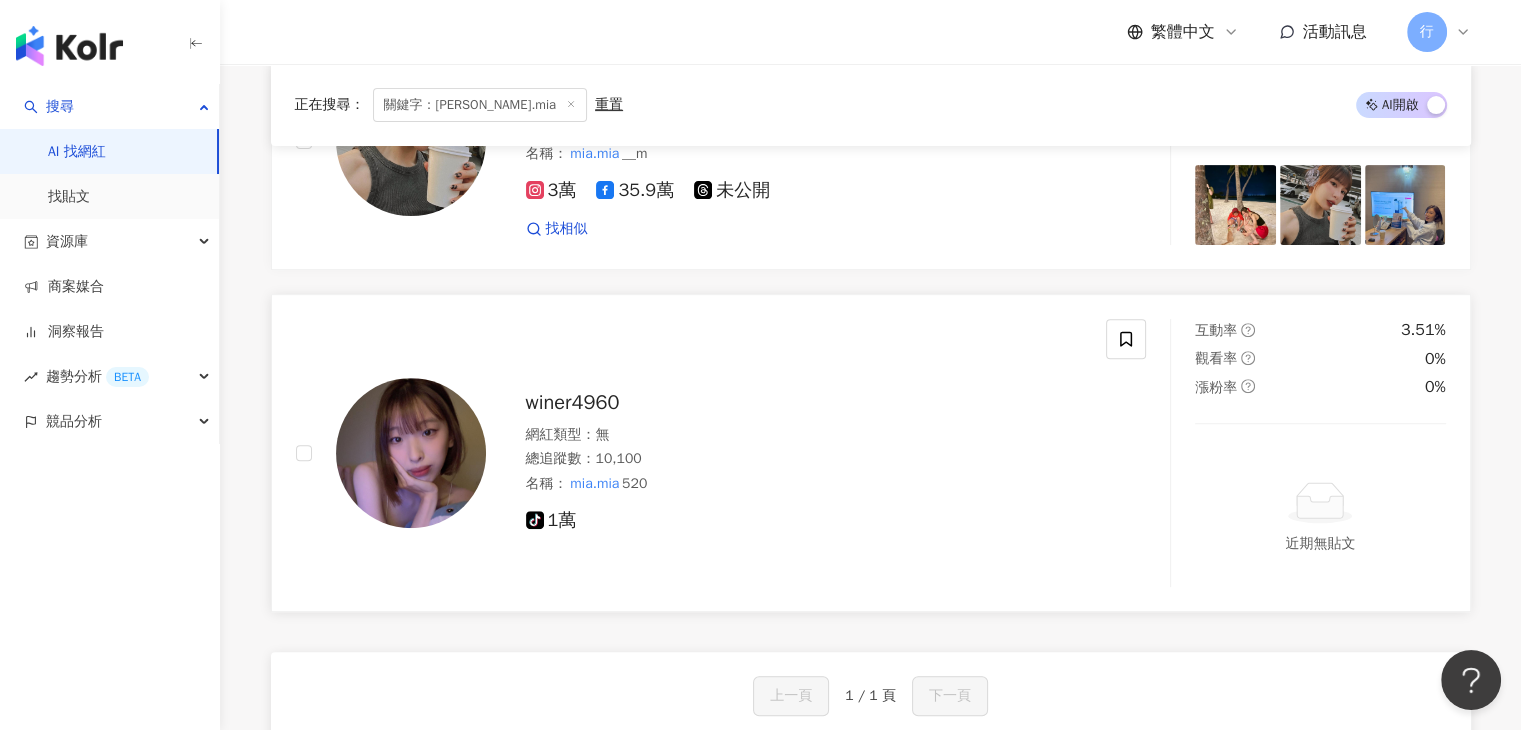 scroll, scrollTop: 100, scrollLeft: 0, axis: vertical 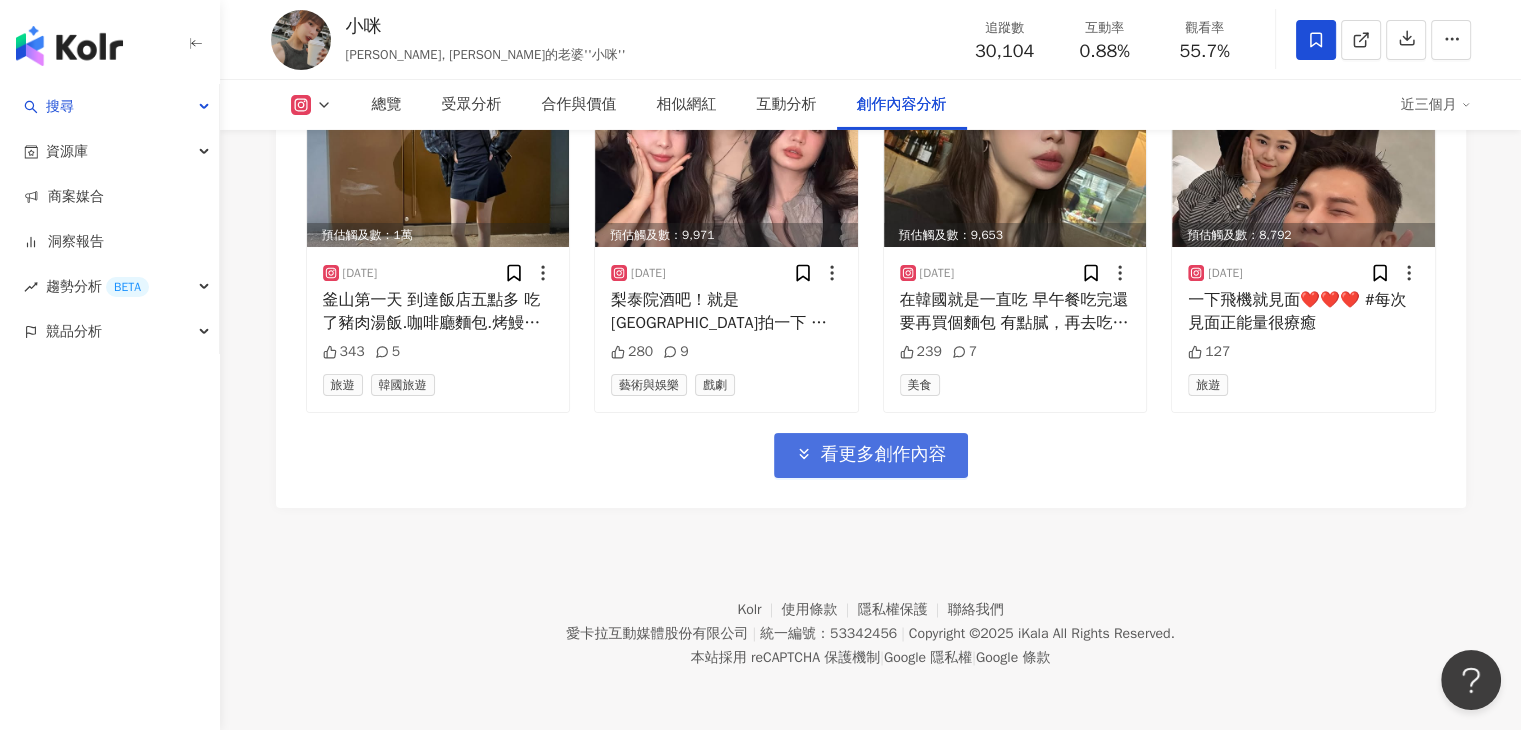 click on "看更多創作內容" at bounding box center (871, 455) 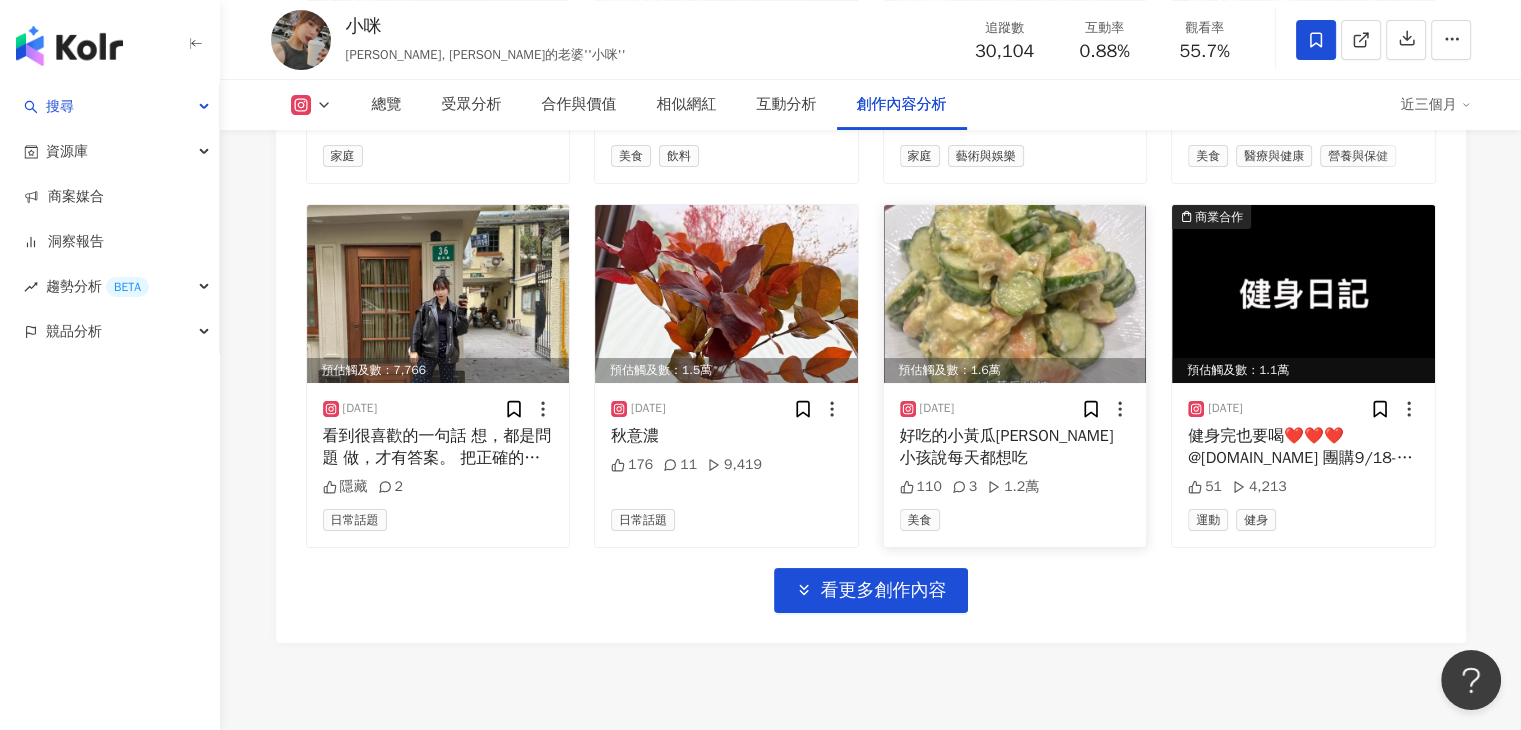 scroll, scrollTop: 8087, scrollLeft: 0, axis: vertical 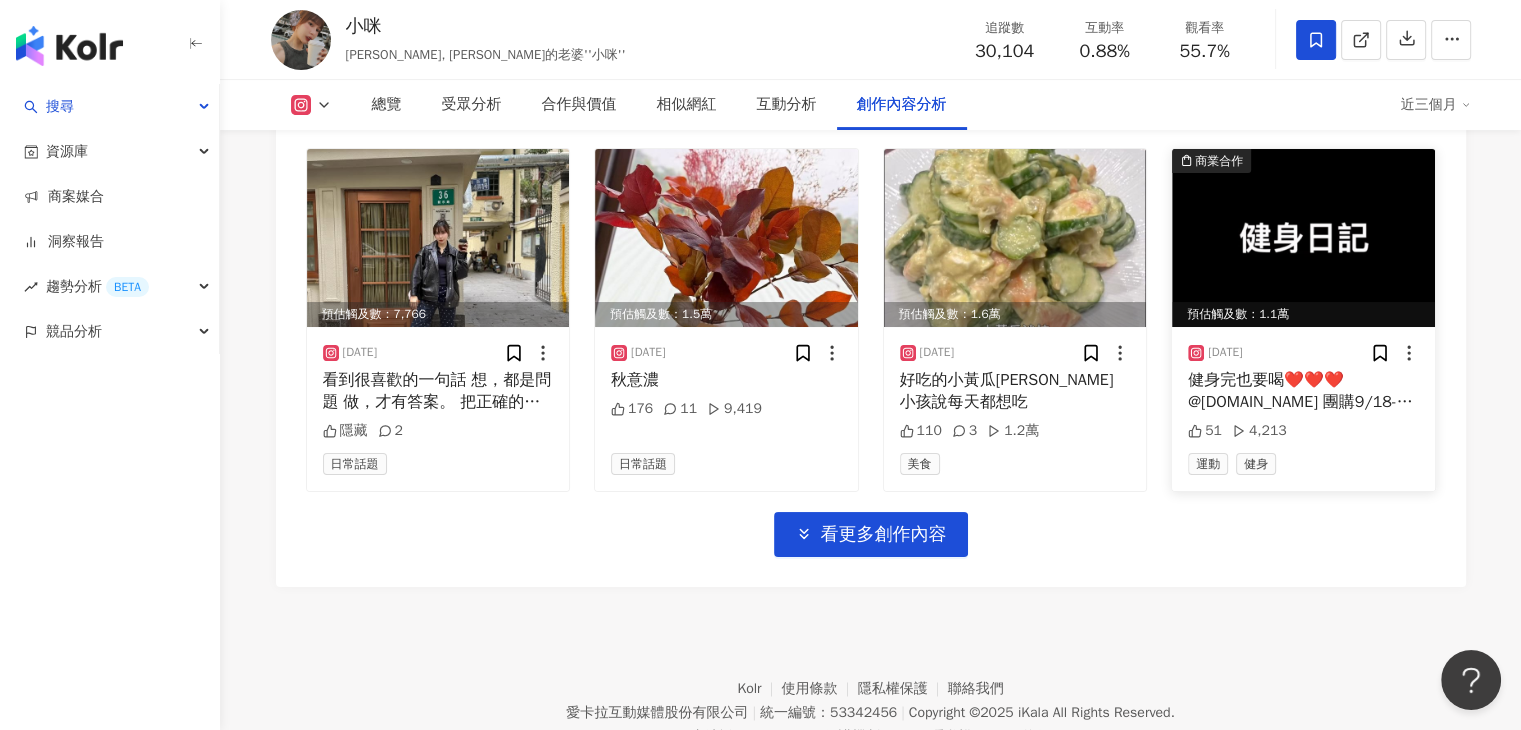 click at bounding box center (1303, 238) 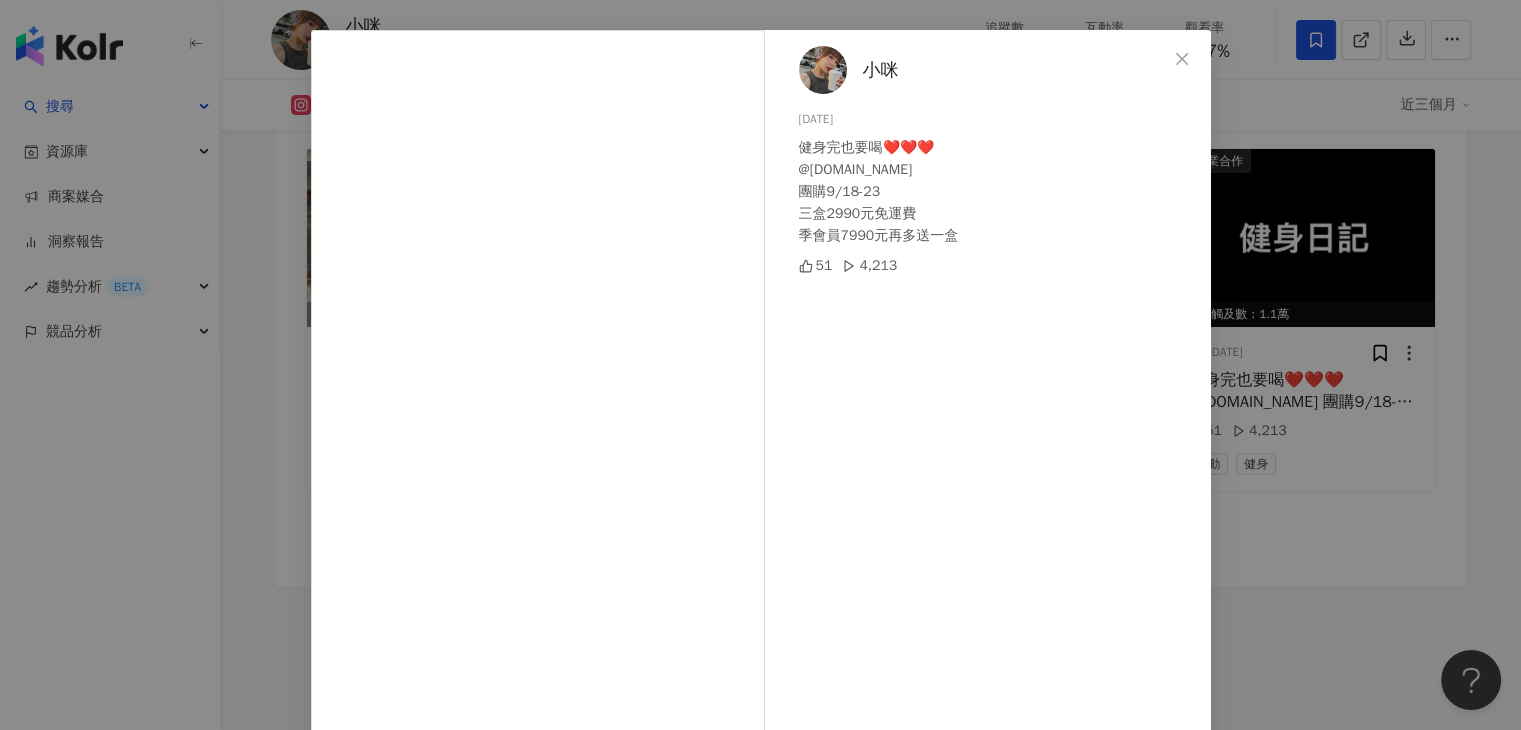scroll, scrollTop: 69, scrollLeft: 0, axis: vertical 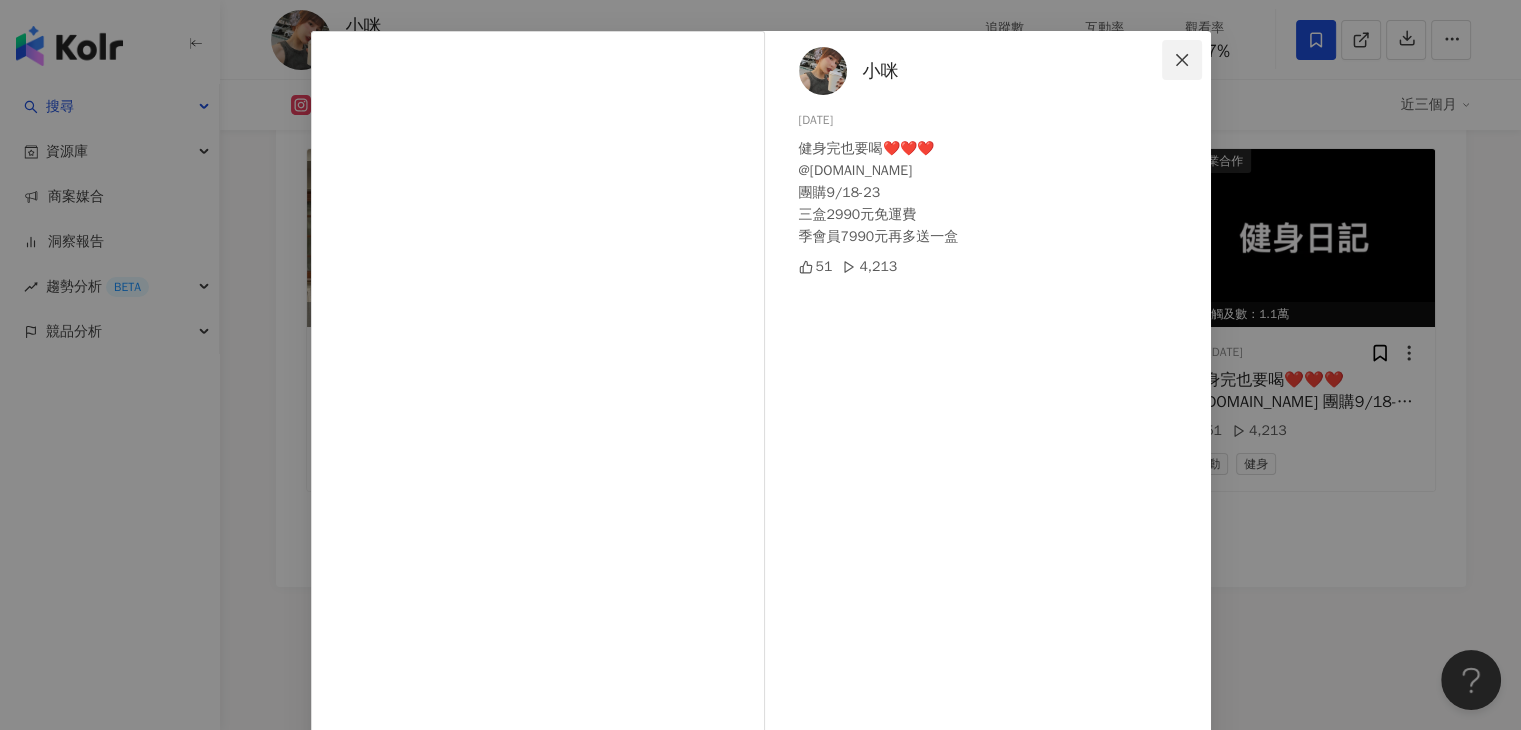 click at bounding box center [1182, 60] 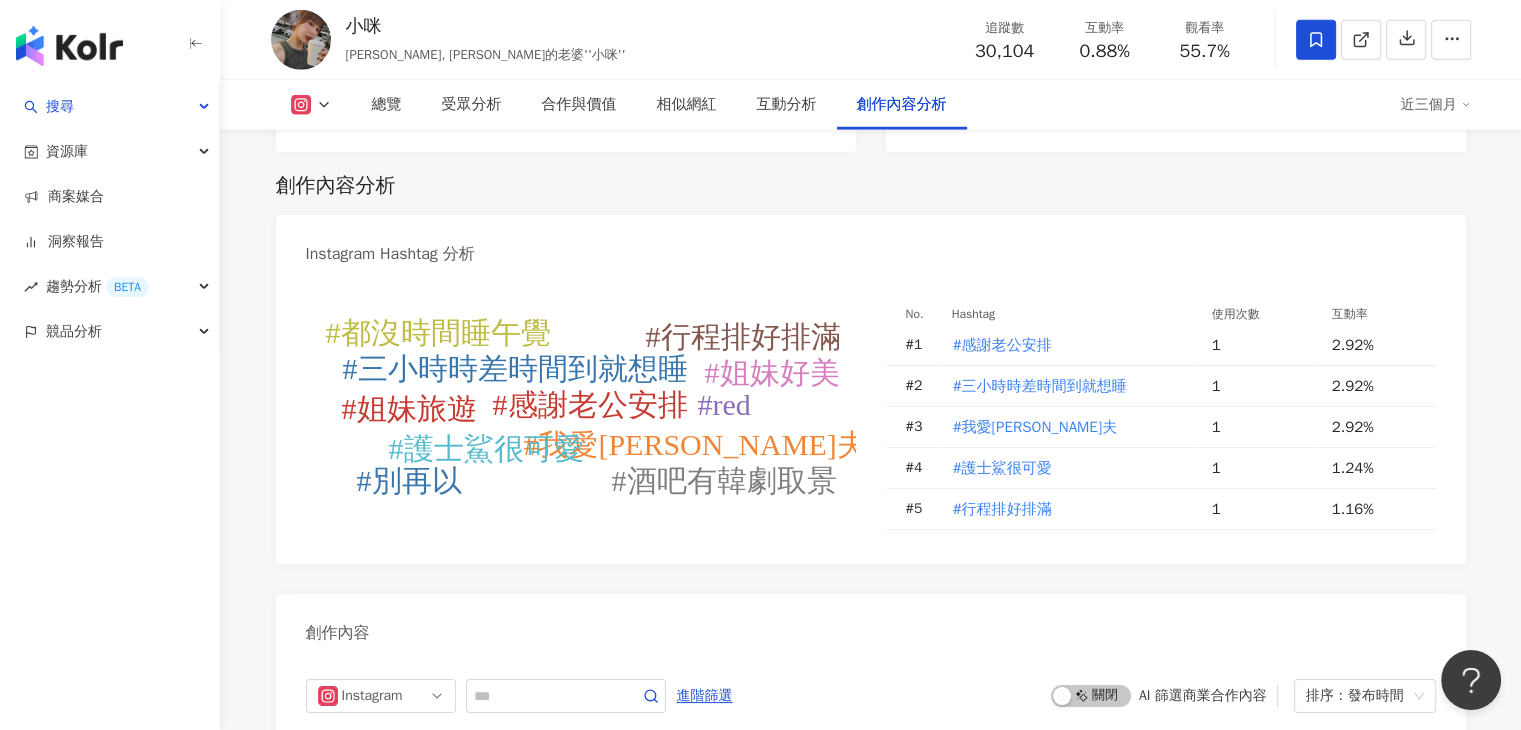 scroll, scrollTop: 5478, scrollLeft: 0, axis: vertical 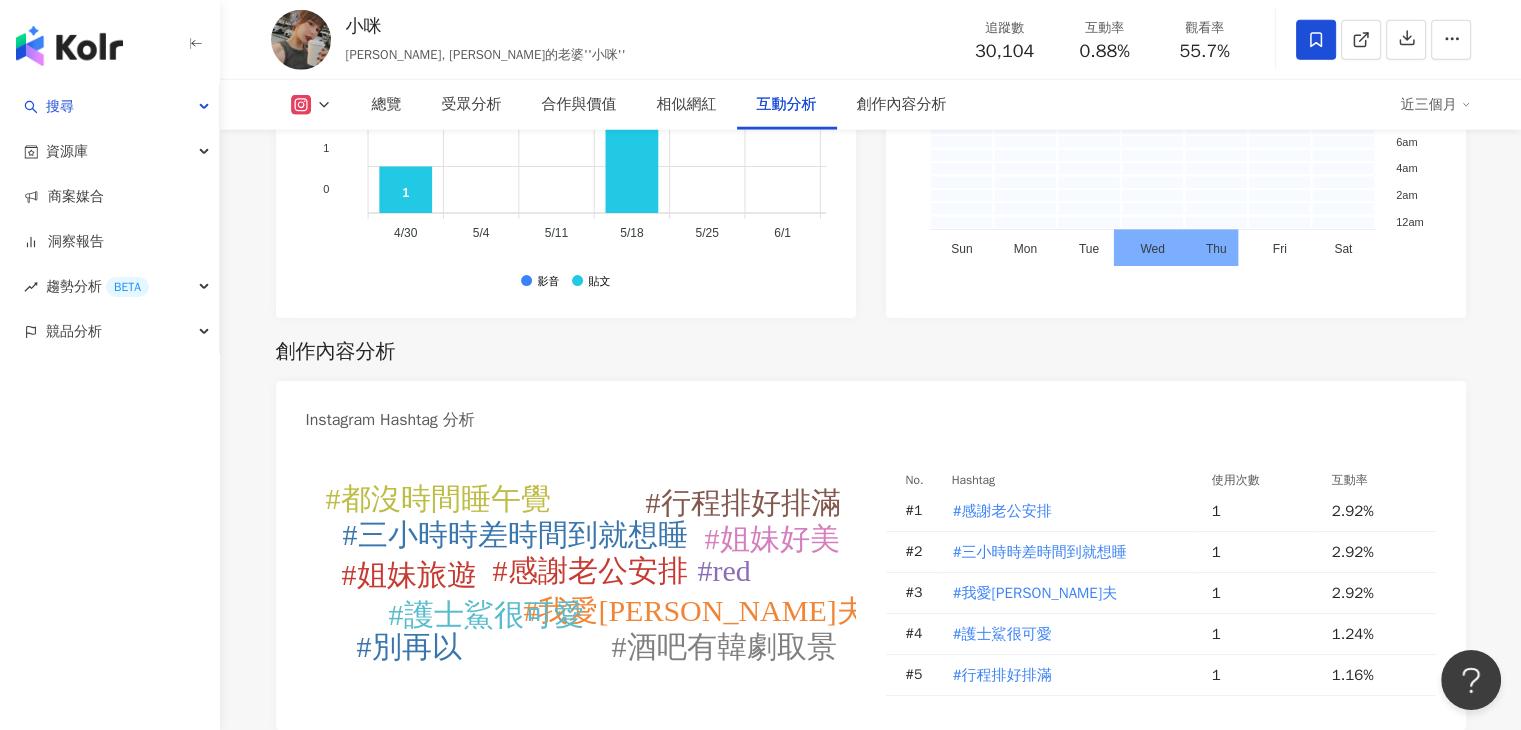click on "總覽 最後更新日期：2025/7/25 解鎖最新數據 近三個月 Instagram 網紅基本資料 性別   女 主要語言   繁體中文 86.9% 網紅類型 韓國旅遊 · 氣候和環境 · 營養與保健 · 日常話題 · 運動 · 旅遊 社群簡介 Mia Ch | mia.mia__m https://www.instagram.com/mia.mia__m/ 壹月仙顏飲代言人❤️❤️ Instagram 數據總覽 88 K-Score :   良好 近期一到三個月發文頻率正常，且漲粉率與互動率高。 查看說明 追蹤數   30,104 互動率   0.88% 良好 觀看率   55.7% 優秀 漲粉率   -0.33% 不佳 受眾主要性別   女性 89% 受眾主要年齡   25-34 歲 58.8% 商業合作內容覆蓋比例   無資料 AI Instagram 成效等級三大指標 互動率 0.88% 良好 同等級網紅的互動率中位數為  0.54% 觀看率 55.7% 優秀 同等級網紅的觀看率中位數為  1.79% 漲粉率 -0.33% 不佳 同等級網紅的漲粉率中位數為  0% 成效等級 ： 優秀 良好 普通 不佳 Instagram 成長趨勢分析 追蹤數" at bounding box center [871, -1020] 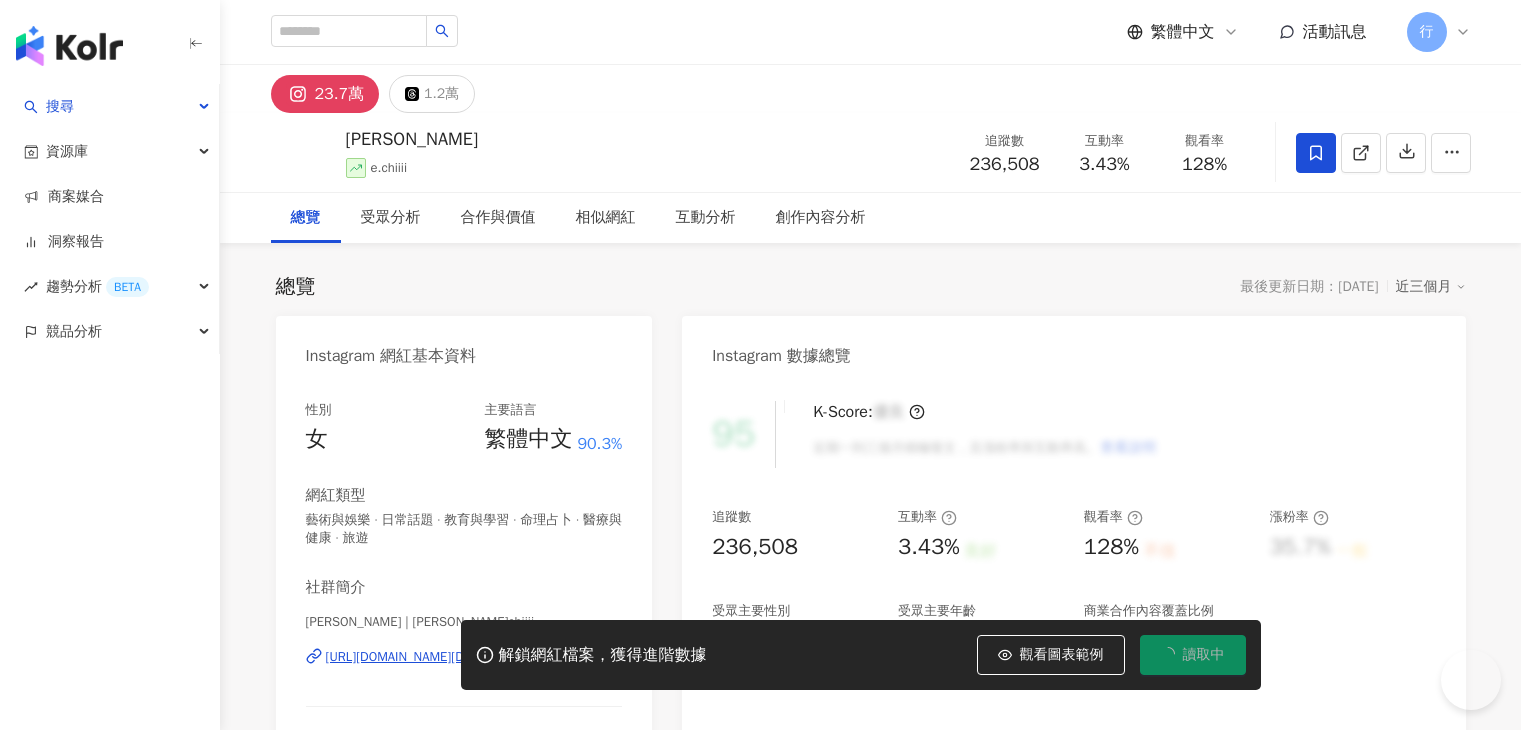 scroll, scrollTop: 0, scrollLeft: 0, axis: both 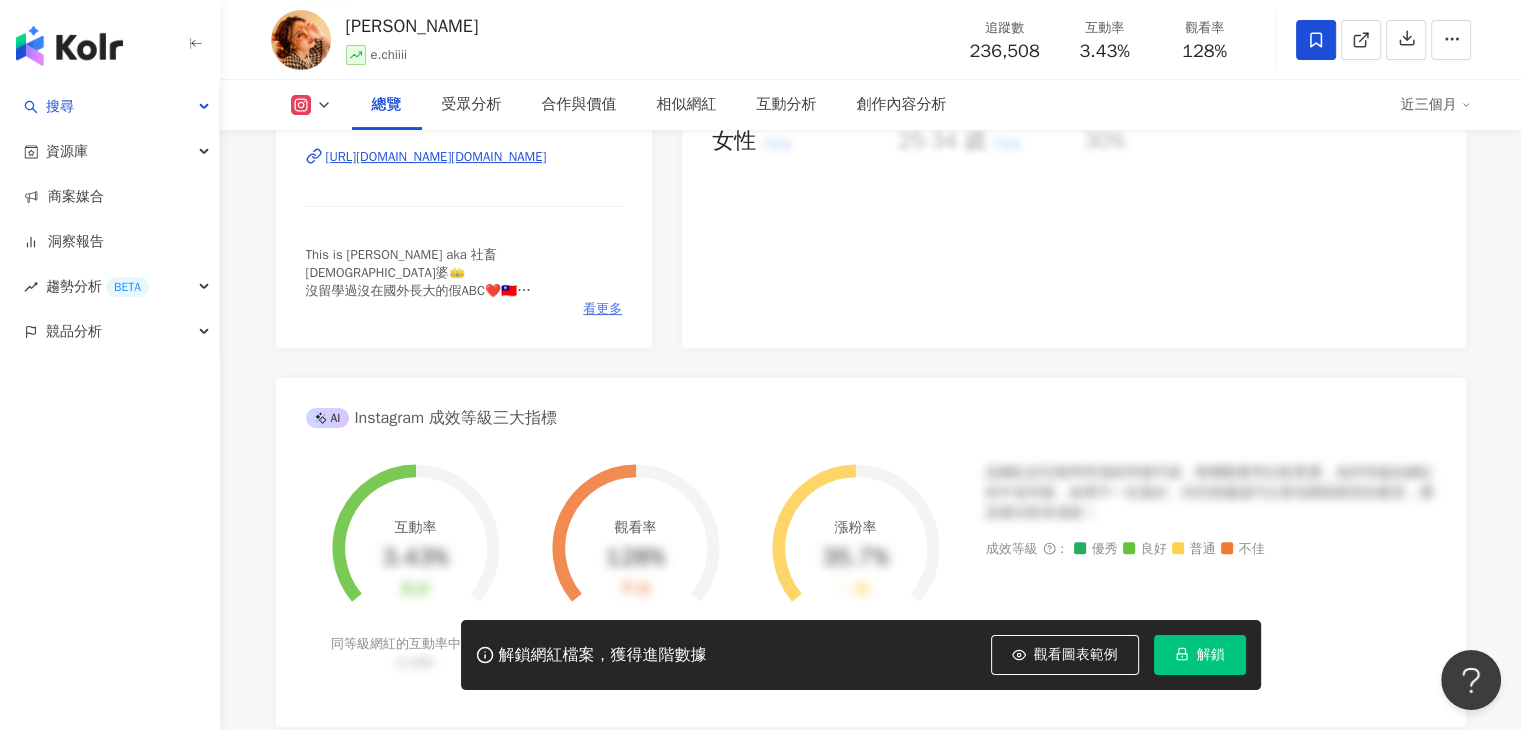 click on "看更多" at bounding box center [602, 309] 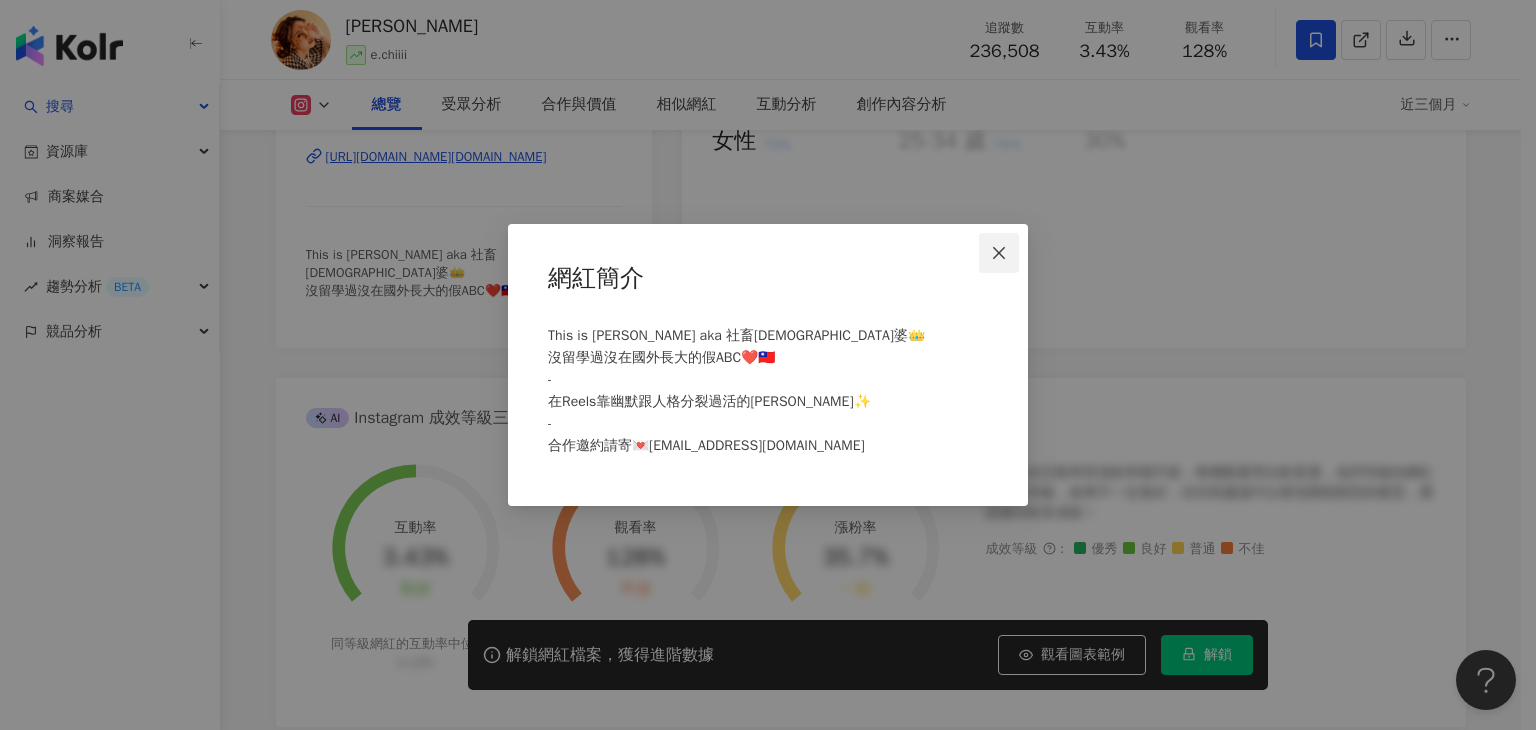 click at bounding box center [999, 253] 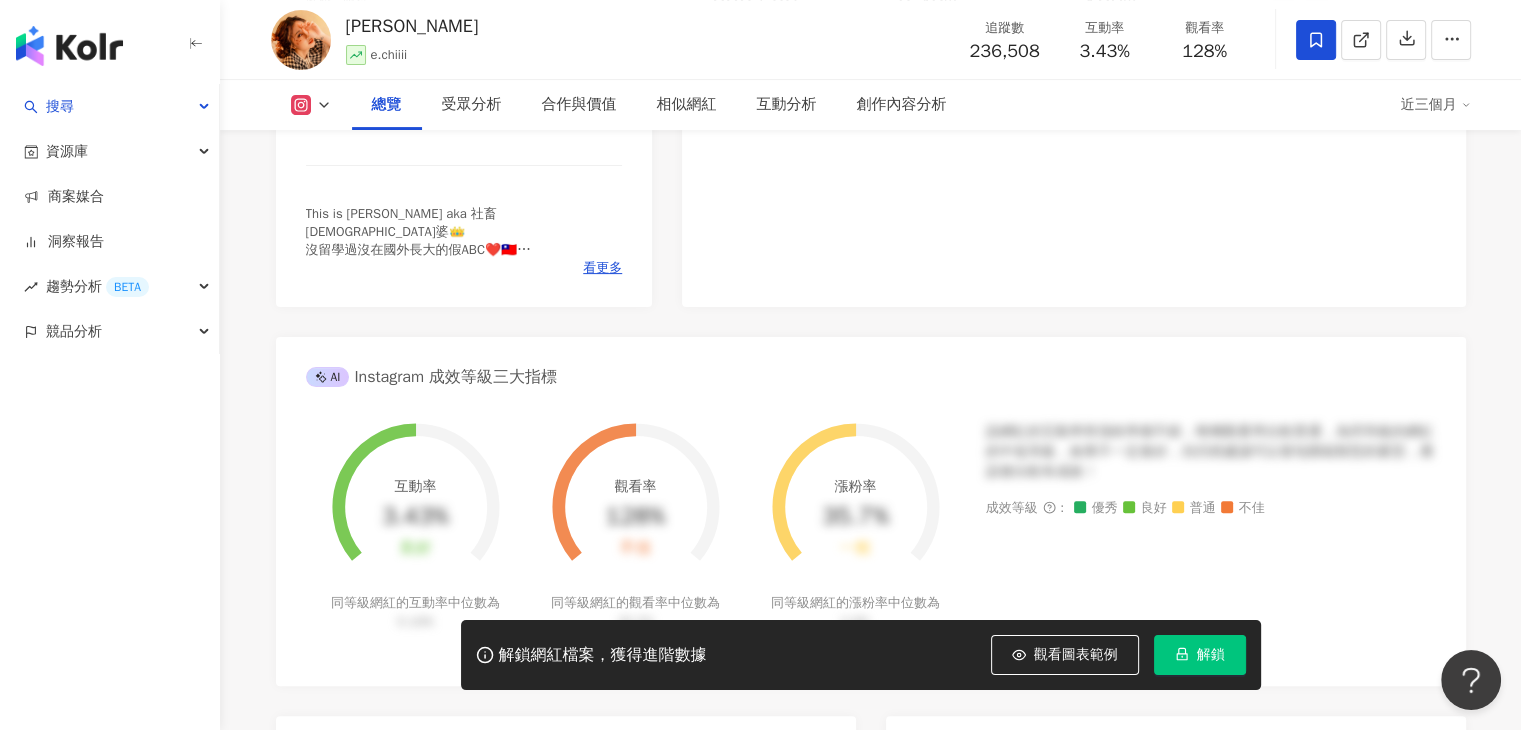 scroll, scrollTop: 500, scrollLeft: 0, axis: vertical 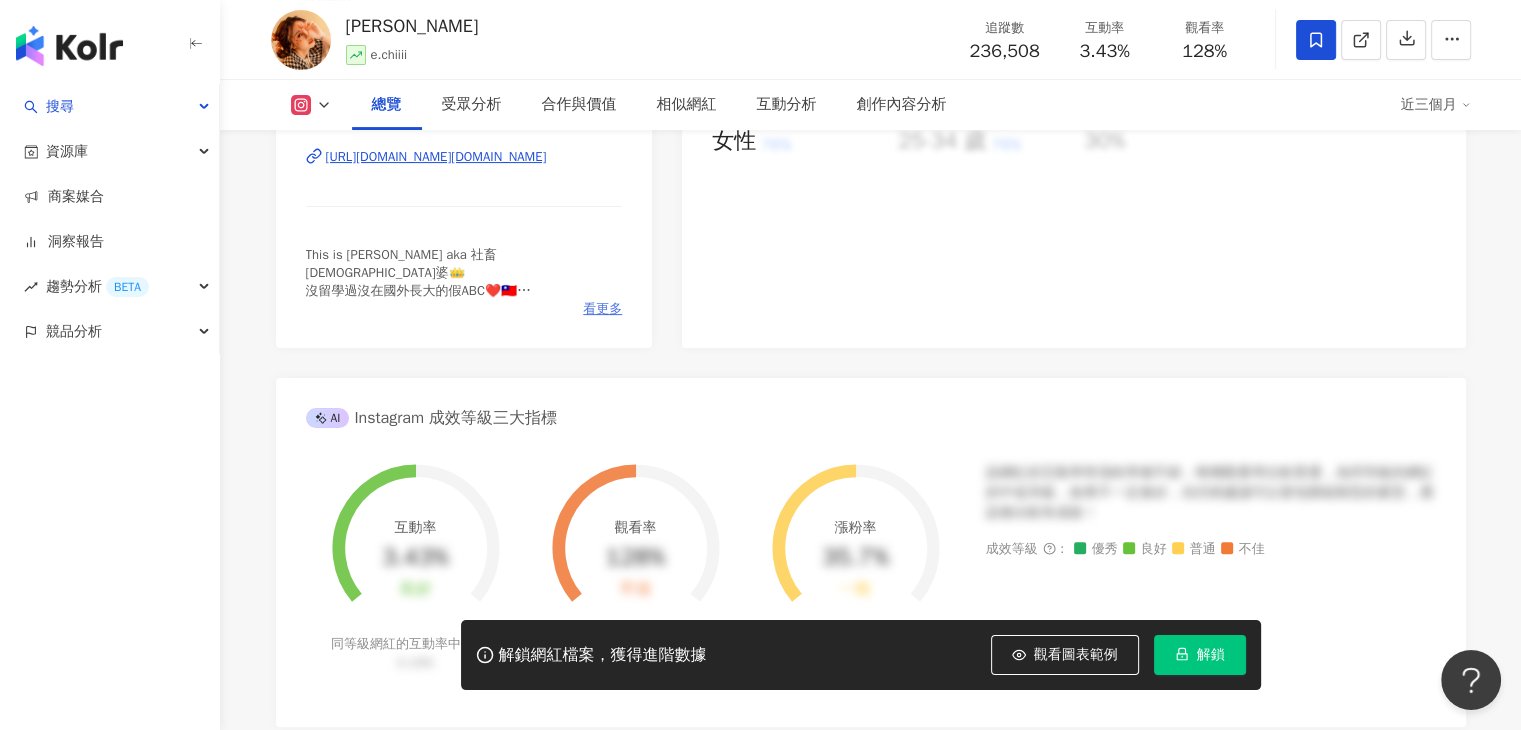 click on "看更多" at bounding box center [602, 309] 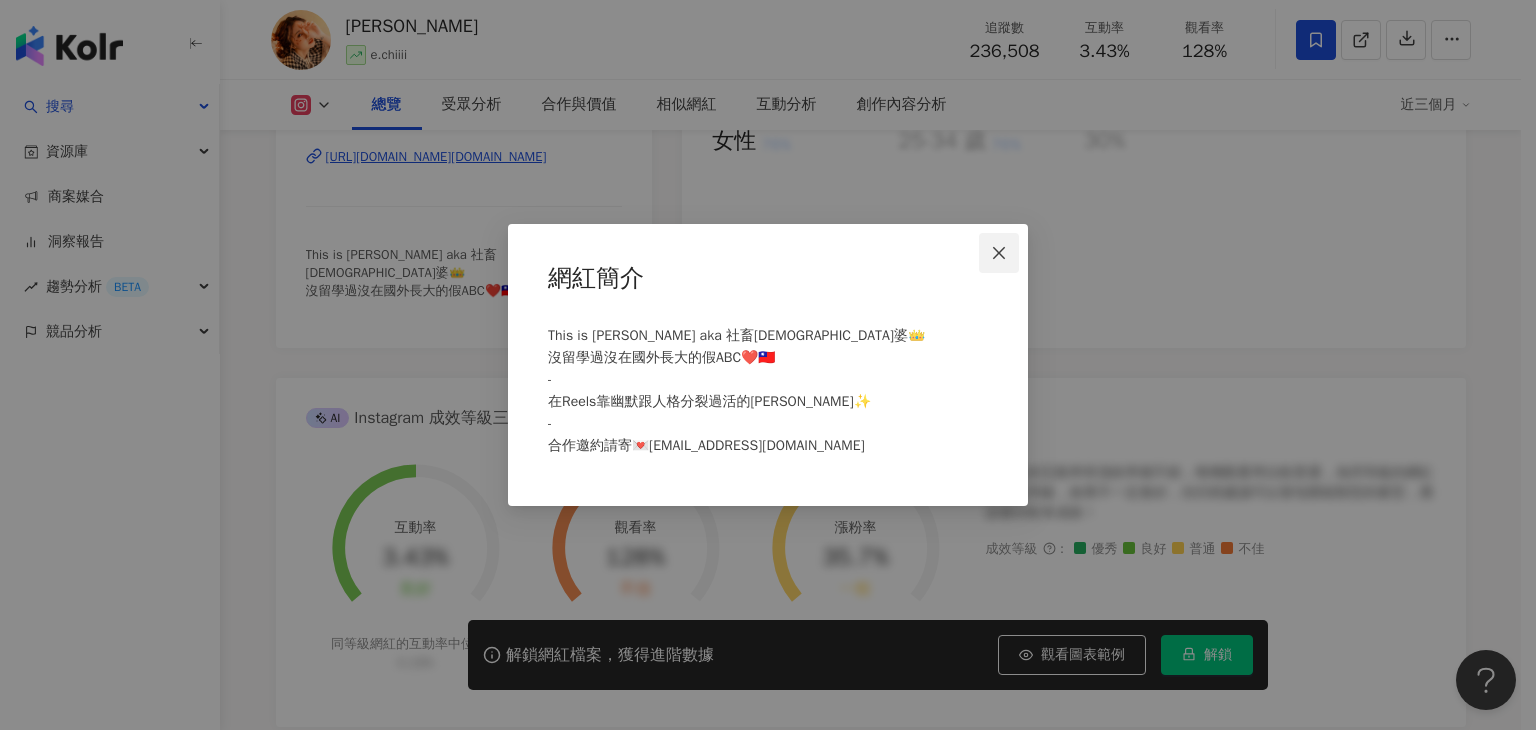 click at bounding box center [999, 253] 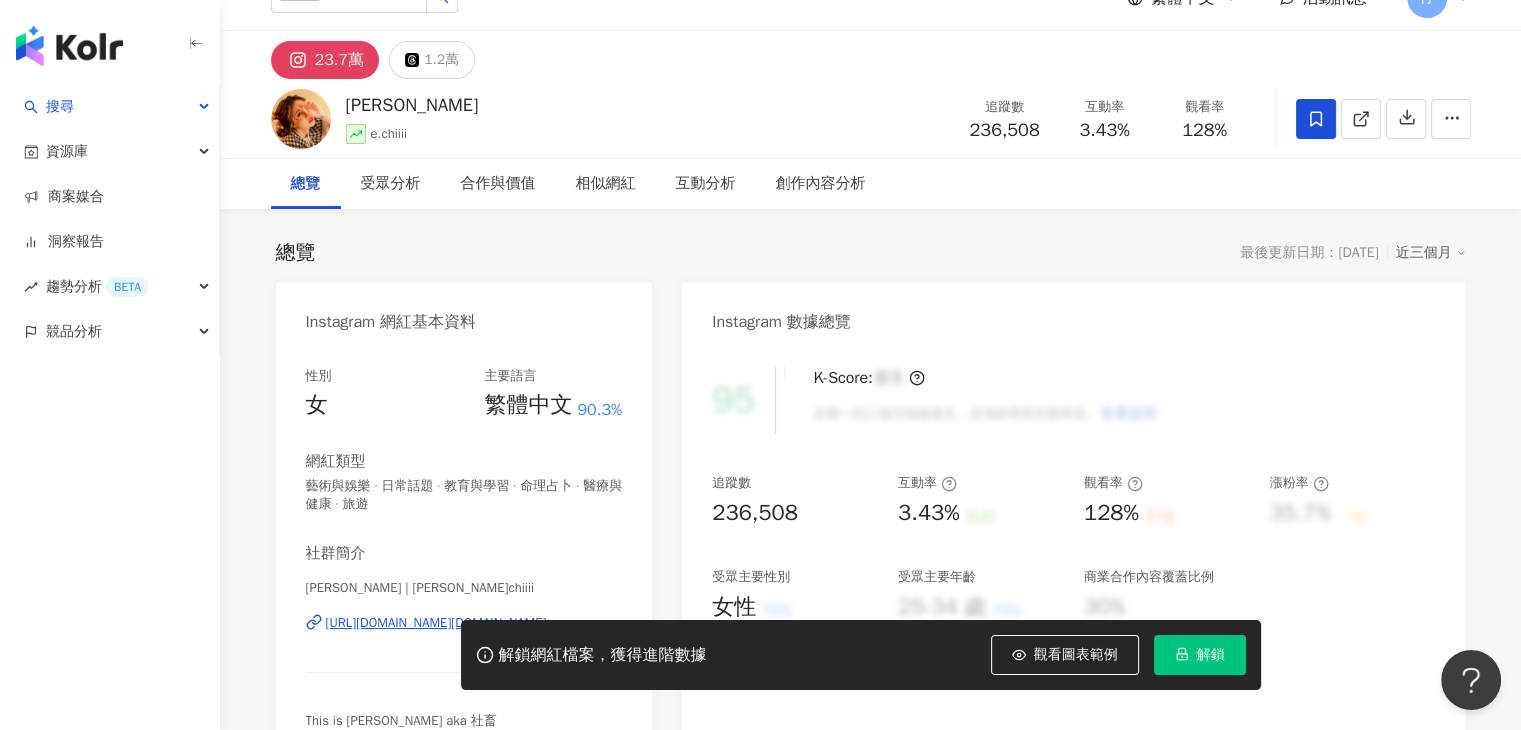 scroll, scrollTop: 0, scrollLeft: 0, axis: both 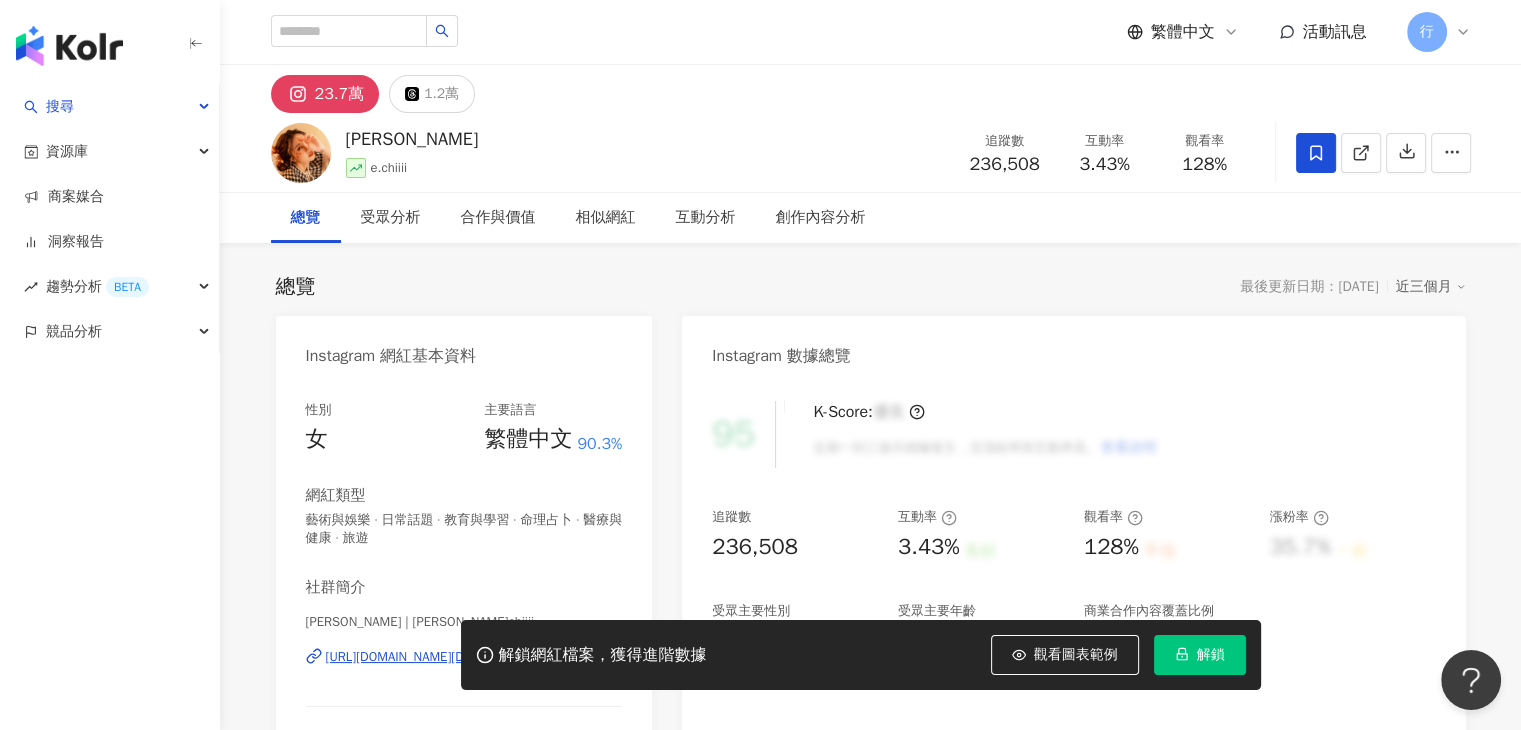 click on "總覽 最後更新日期：2025/7/30 近三個月" at bounding box center (871, 287) 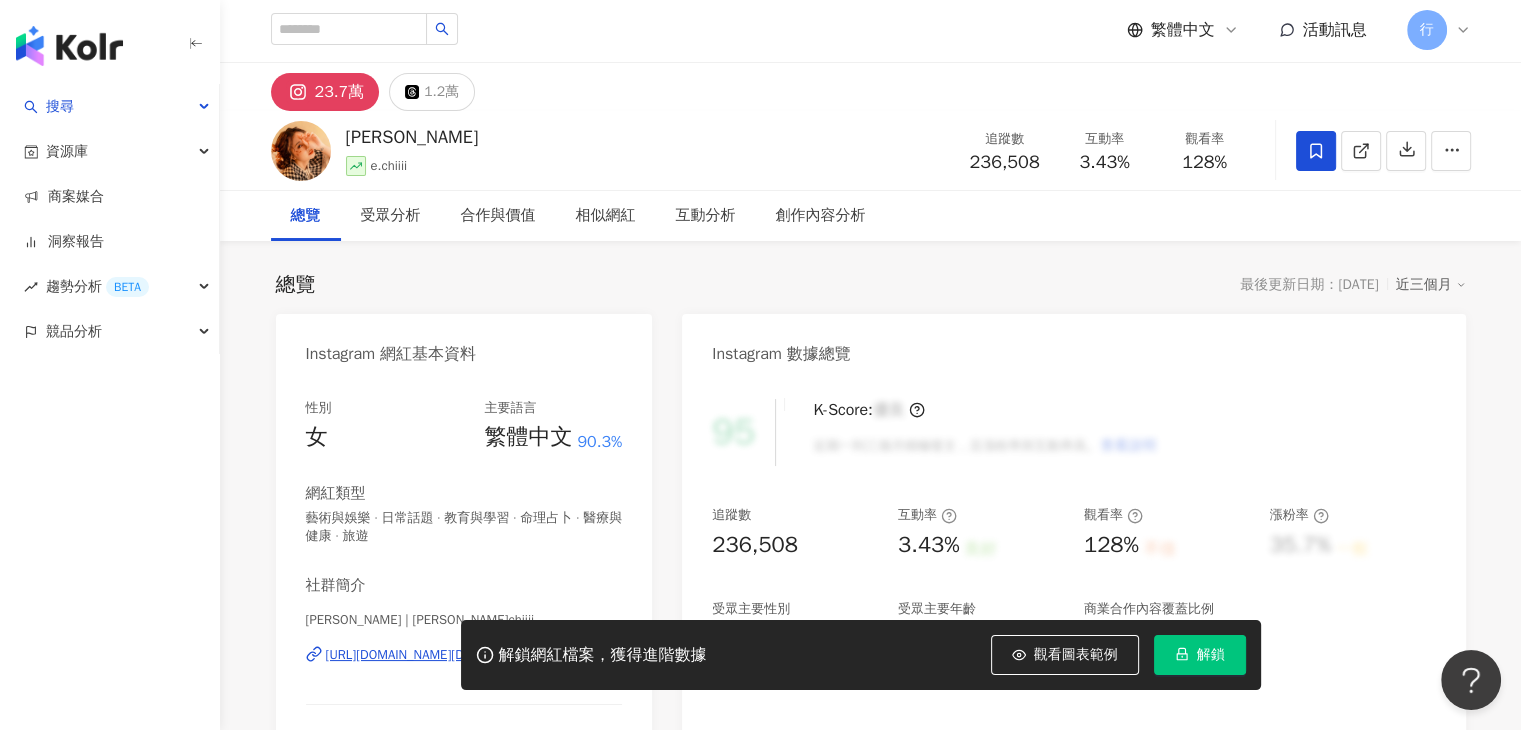 scroll, scrollTop: 0, scrollLeft: 0, axis: both 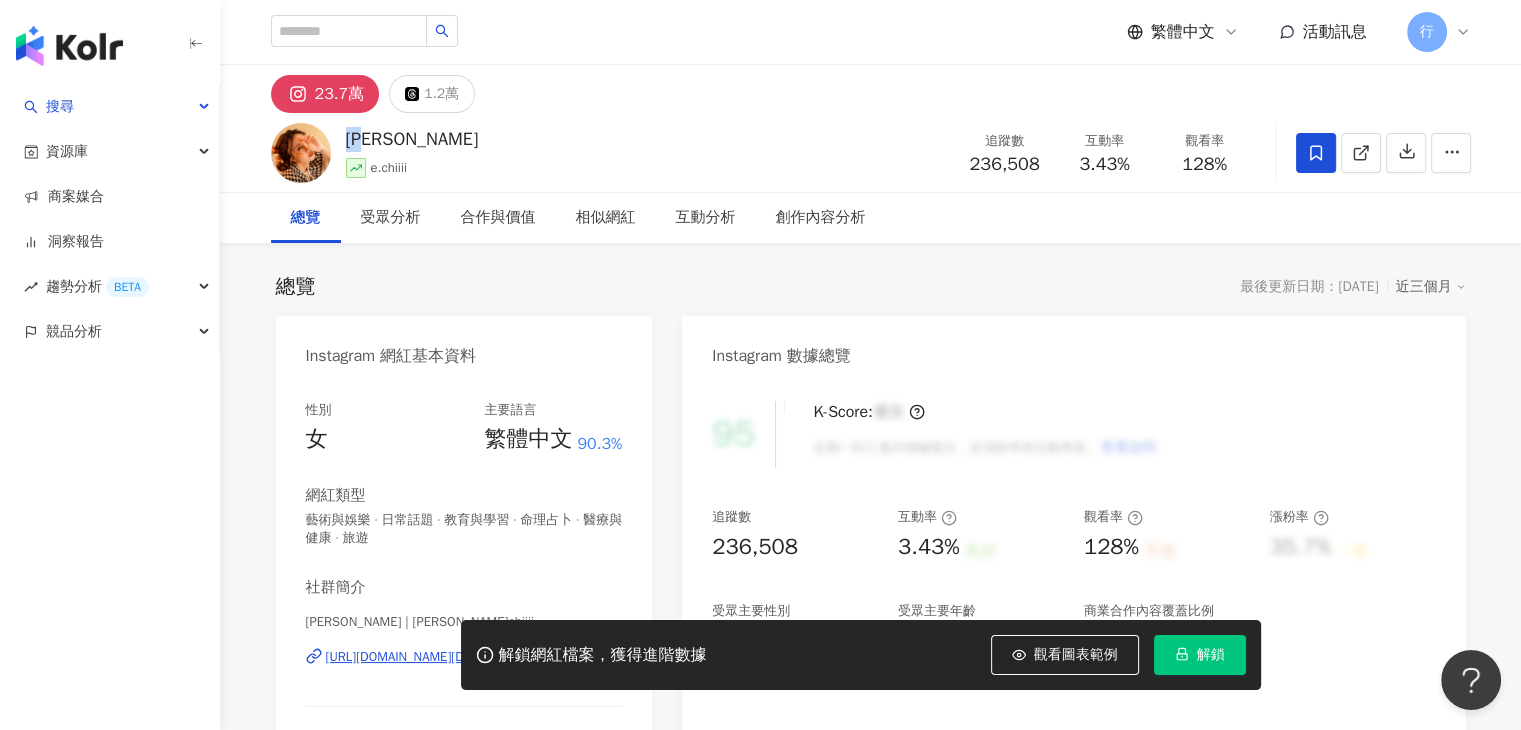 drag, startPoint x: 390, startPoint y: 144, endPoint x: 348, endPoint y: 140, distance: 42.190044 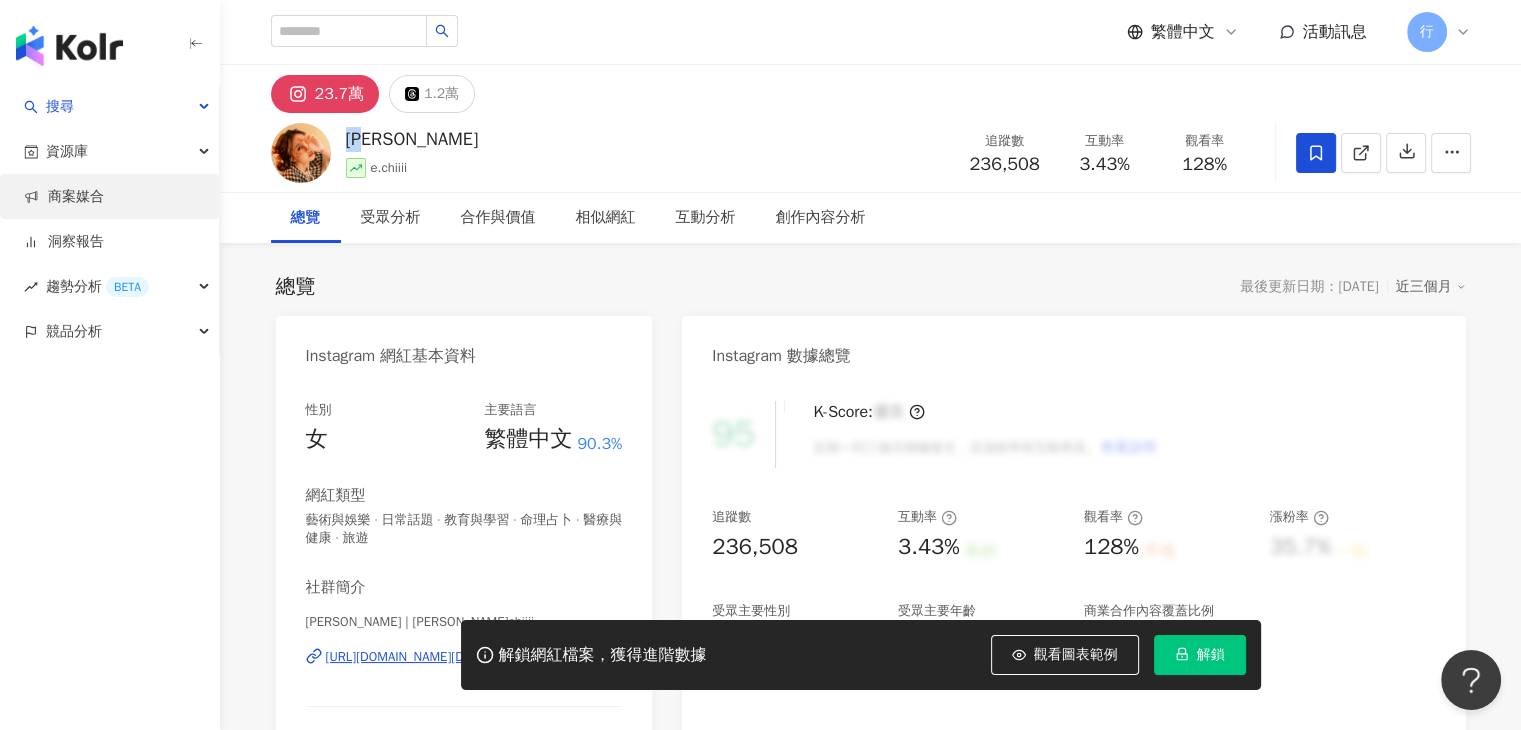 click on "商案媒合" at bounding box center (64, 197) 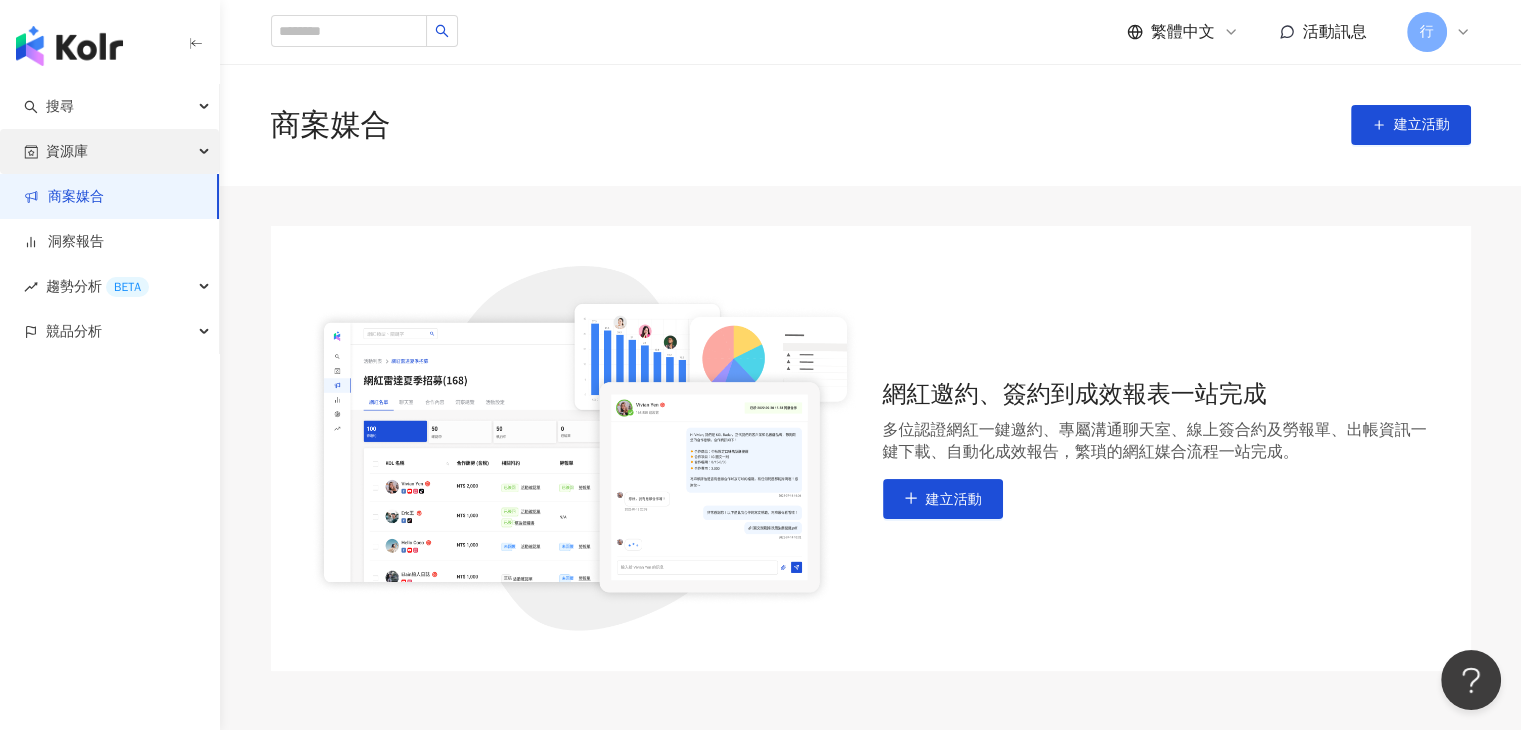 click on "資源庫" at bounding box center [67, 151] 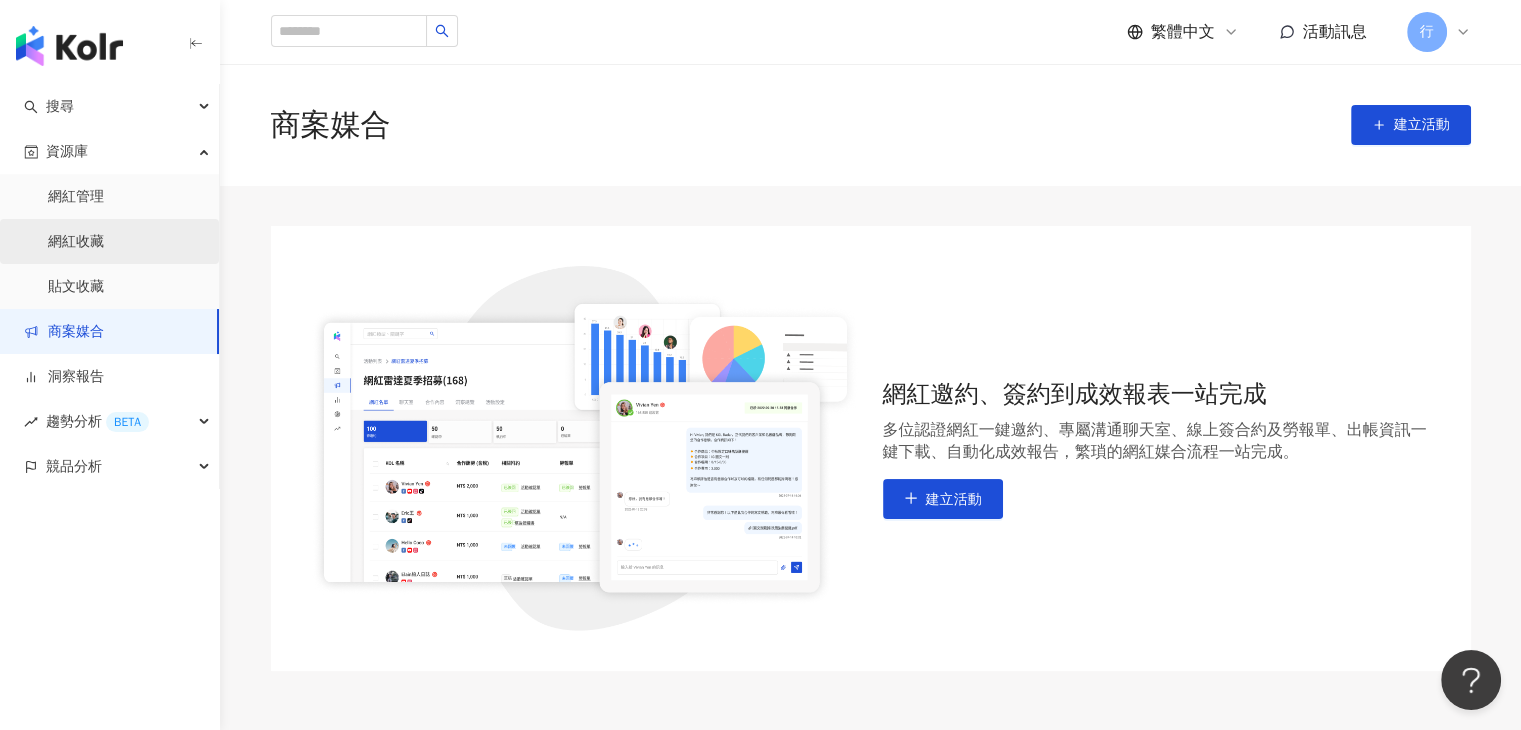 click on "網紅收藏" at bounding box center (76, 242) 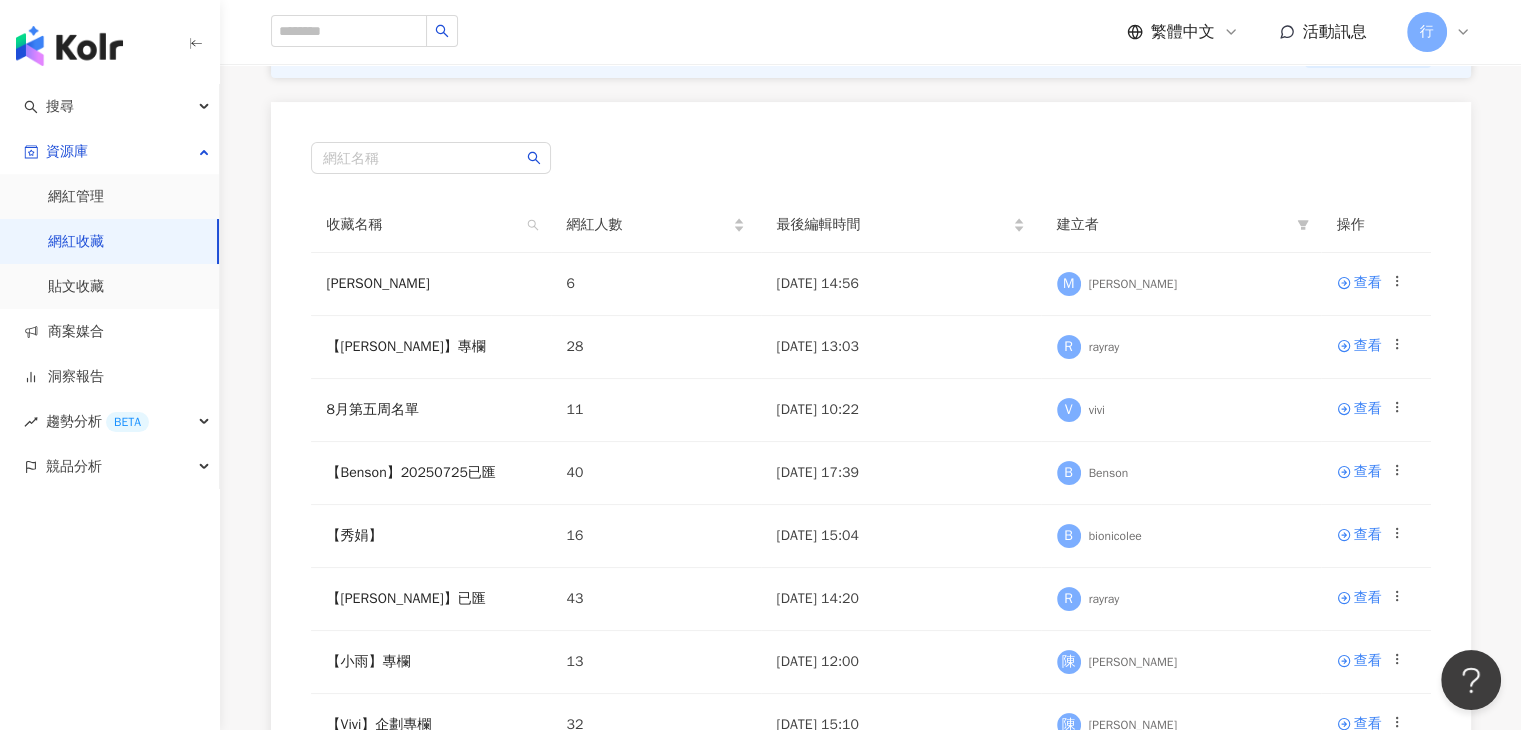 scroll, scrollTop: 200, scrollLeft: 0, axis: vertical 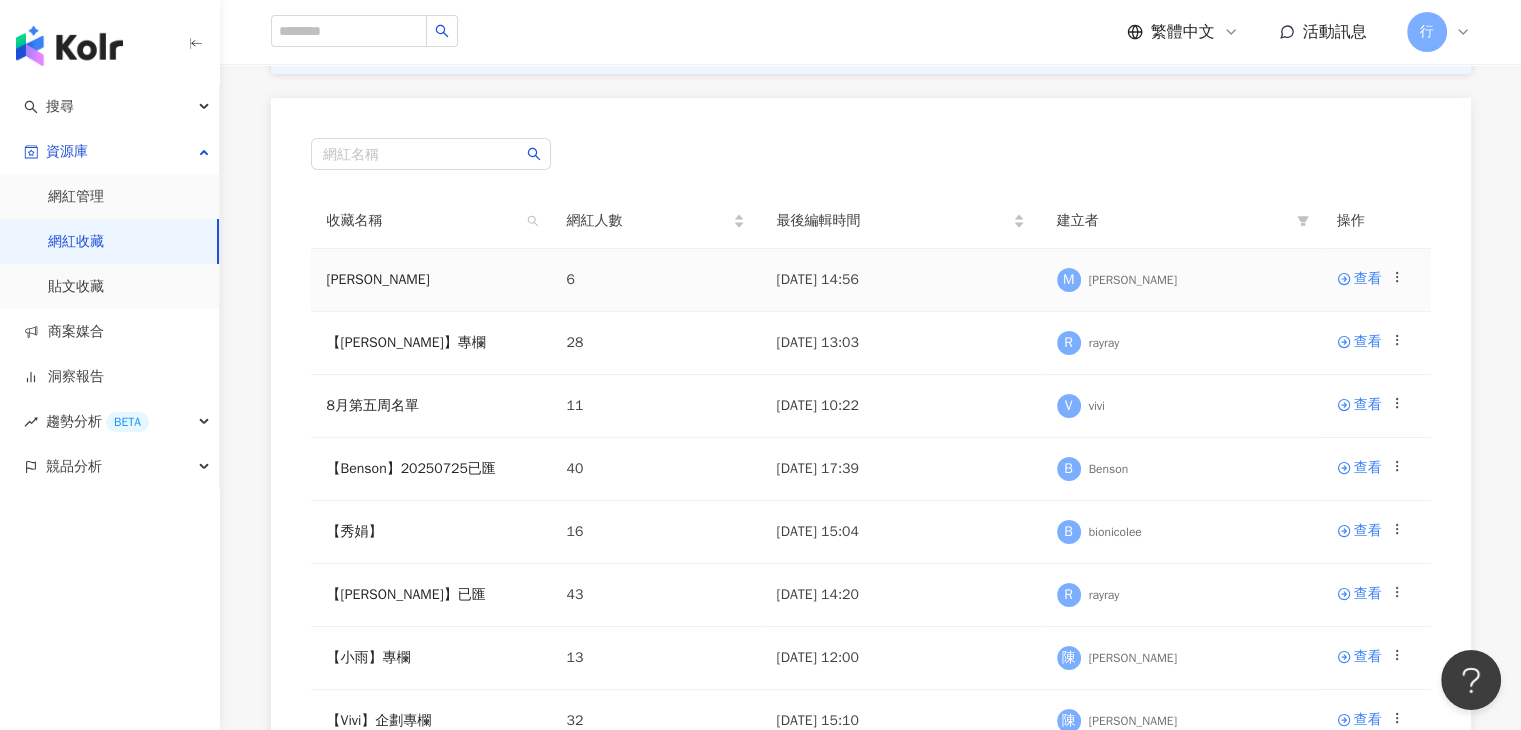 click on "Monica" at bounding box center [431, 280] 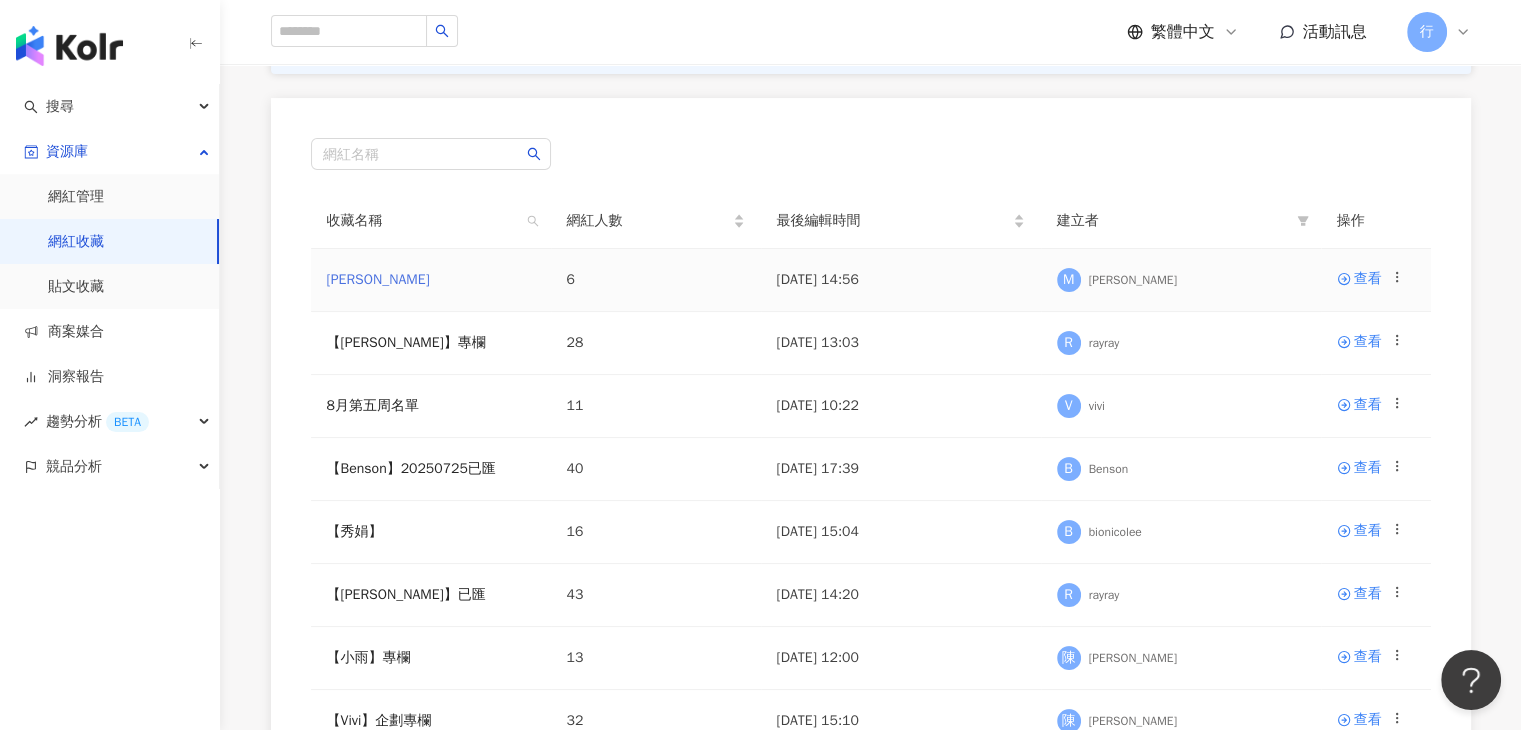 click on "Monica" at bounding box center (378, 279) 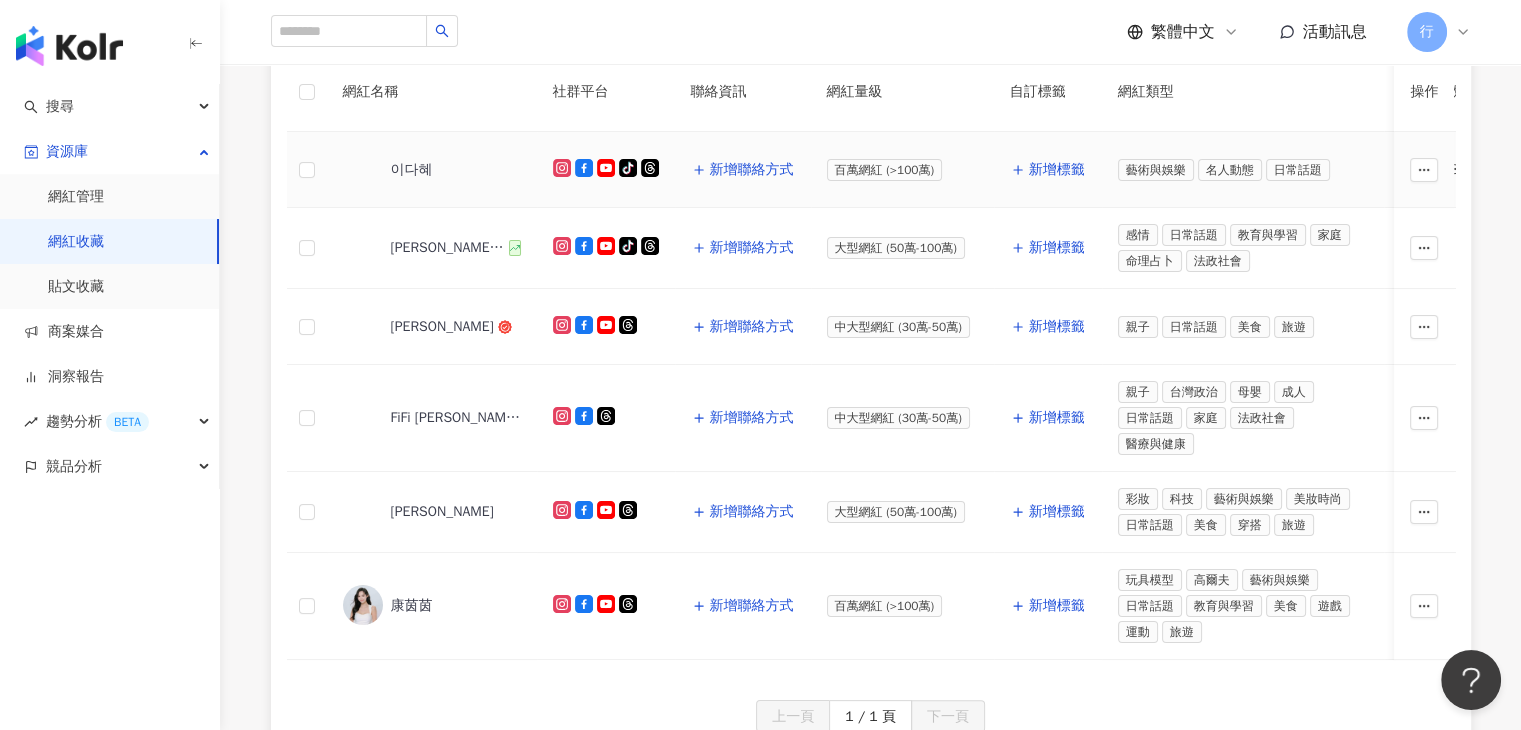 scroll, scrollTop: 300, scrollLeft: 0, axis: vertical 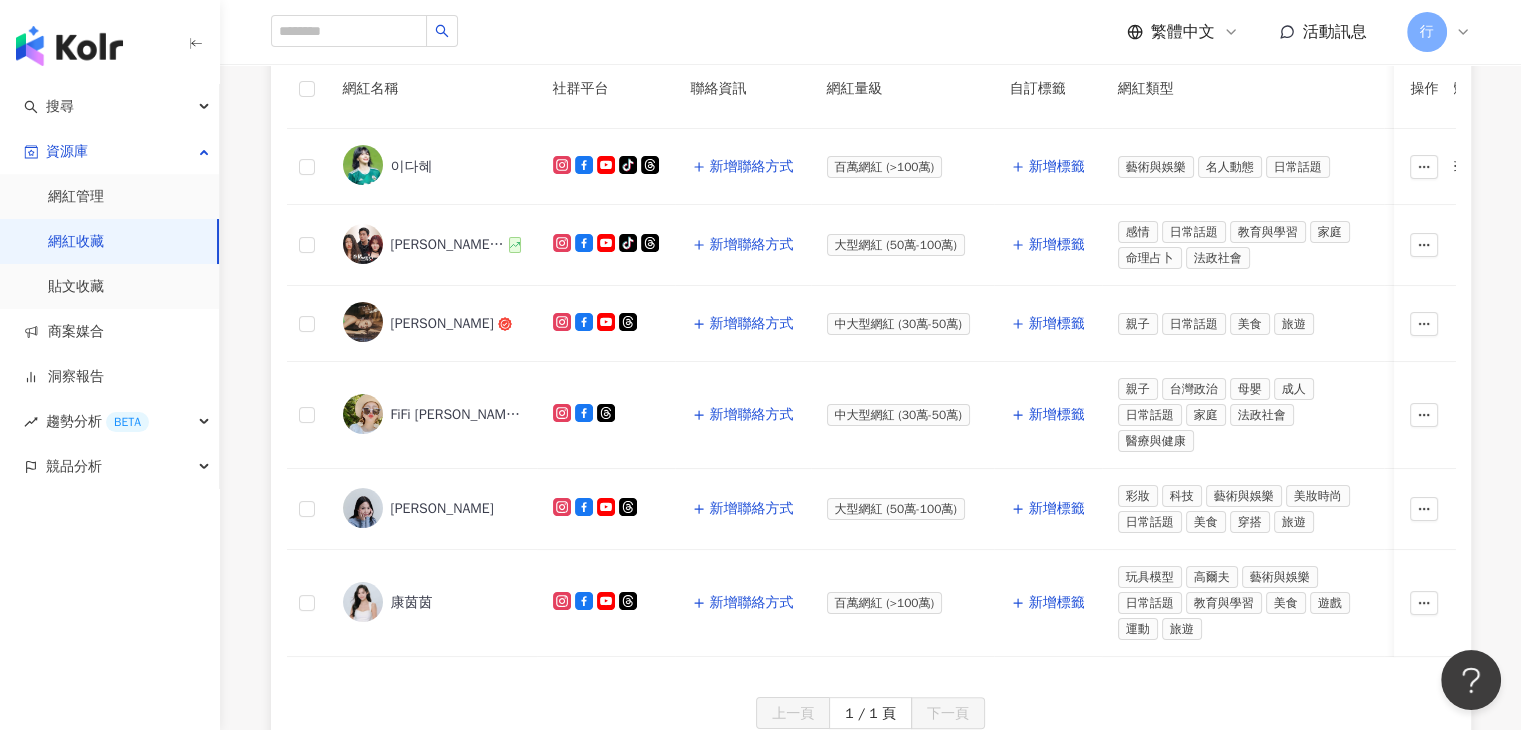 click on "網紅收藏" at bounding box center (76, 242) 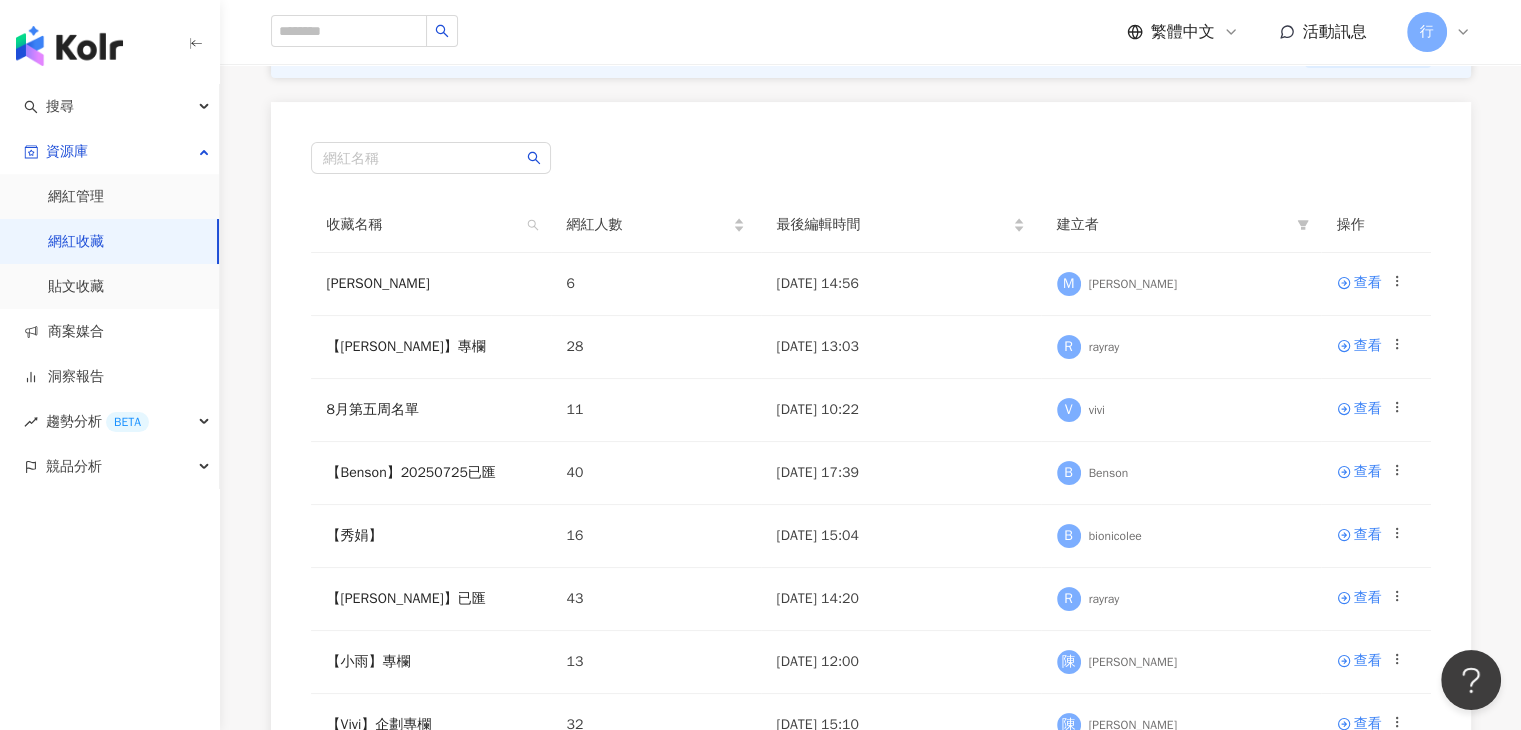scroll, scrollTop: 200, scrollLeft: 0, axis: vertical 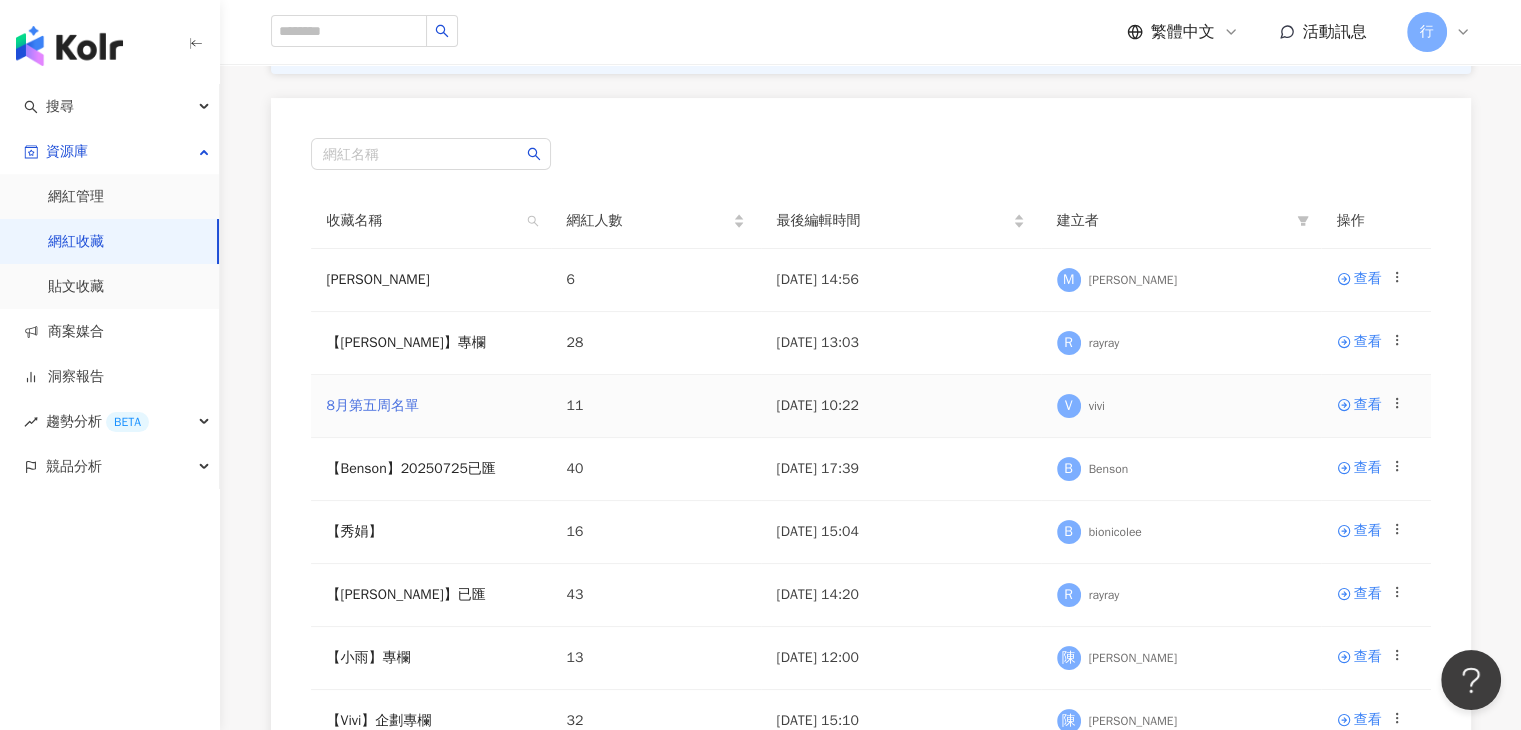 click on "8月第五周名單" at bounding box center [373, 405] 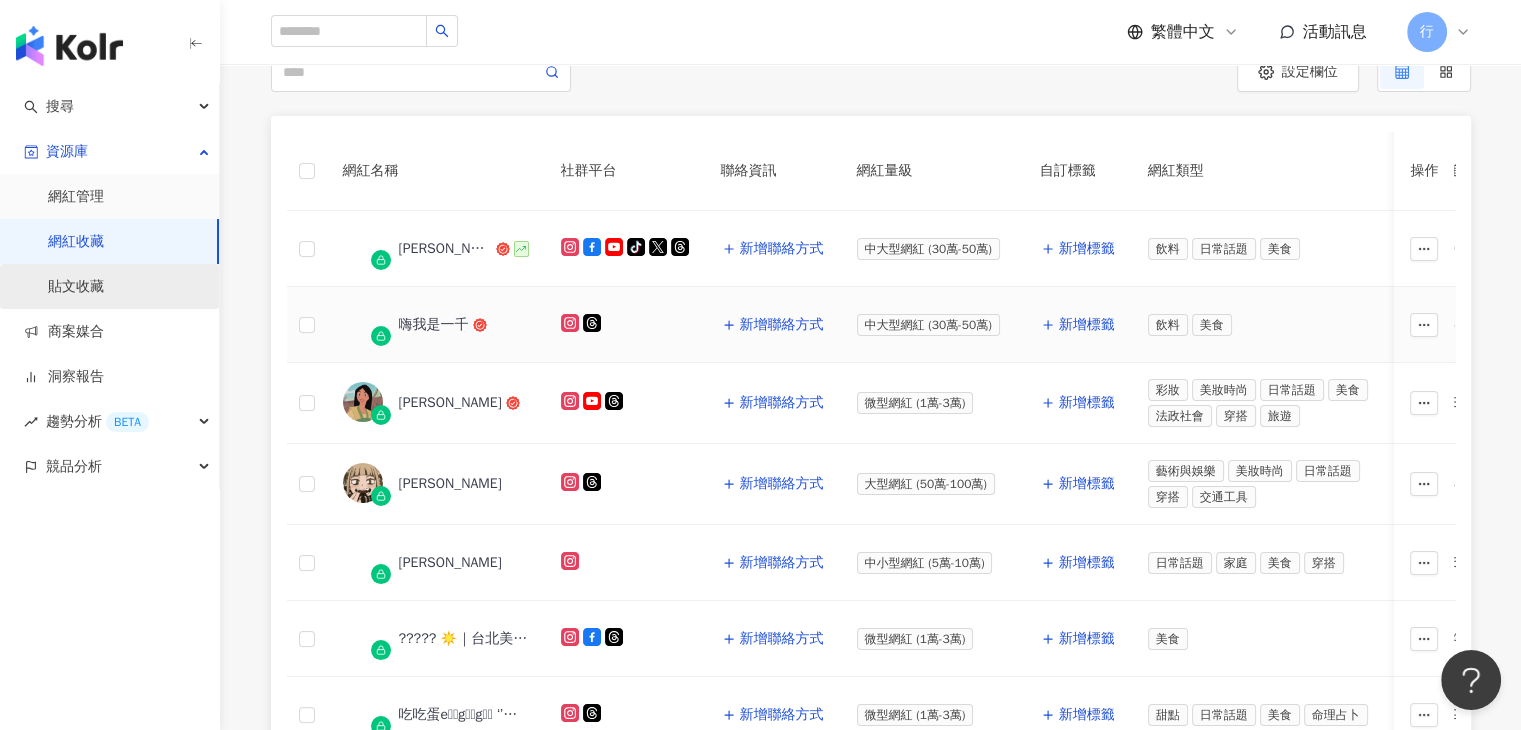 scroll, scrollTop: 100, scrollLeft: 0, axis: vertical 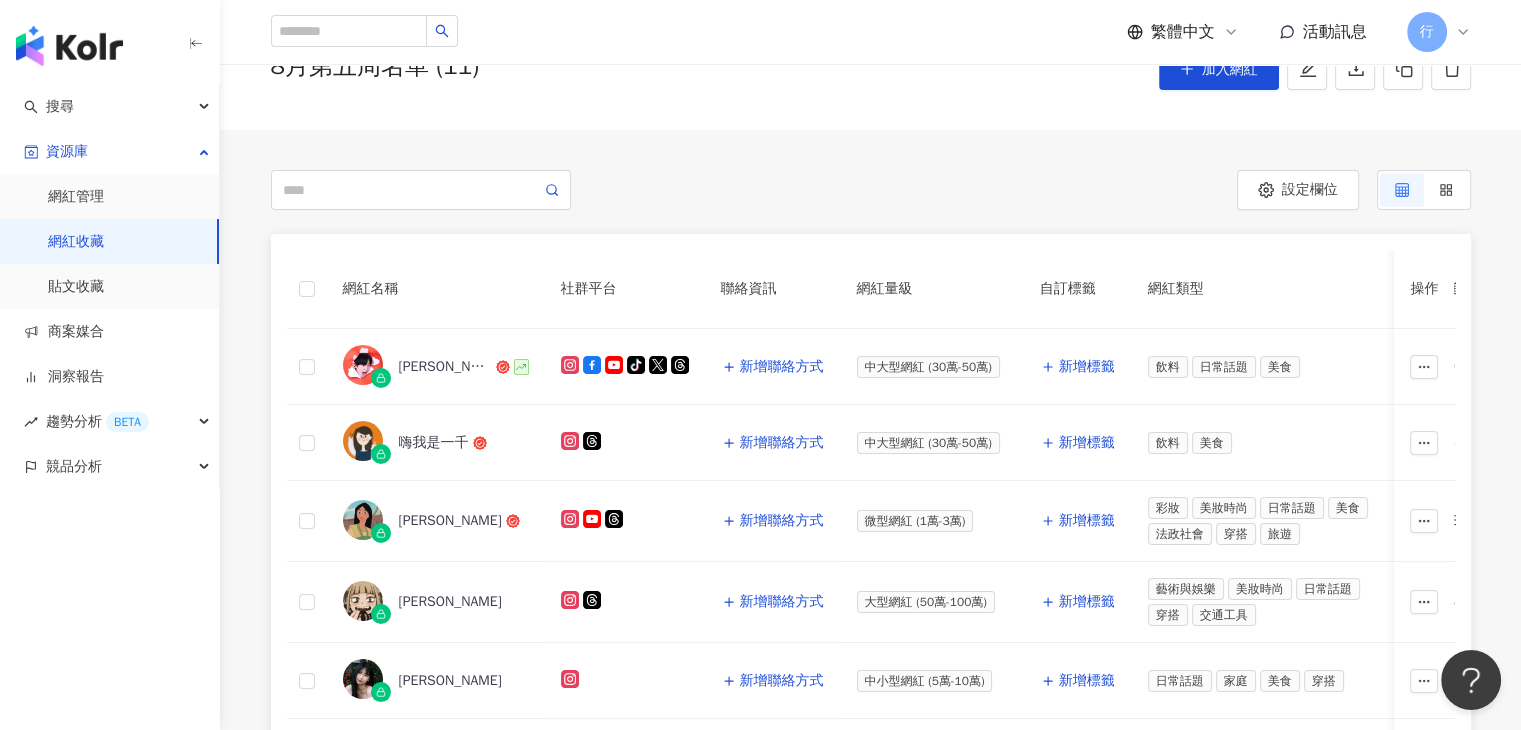 click on "網紅收藏" at bounding box center (76, 242) 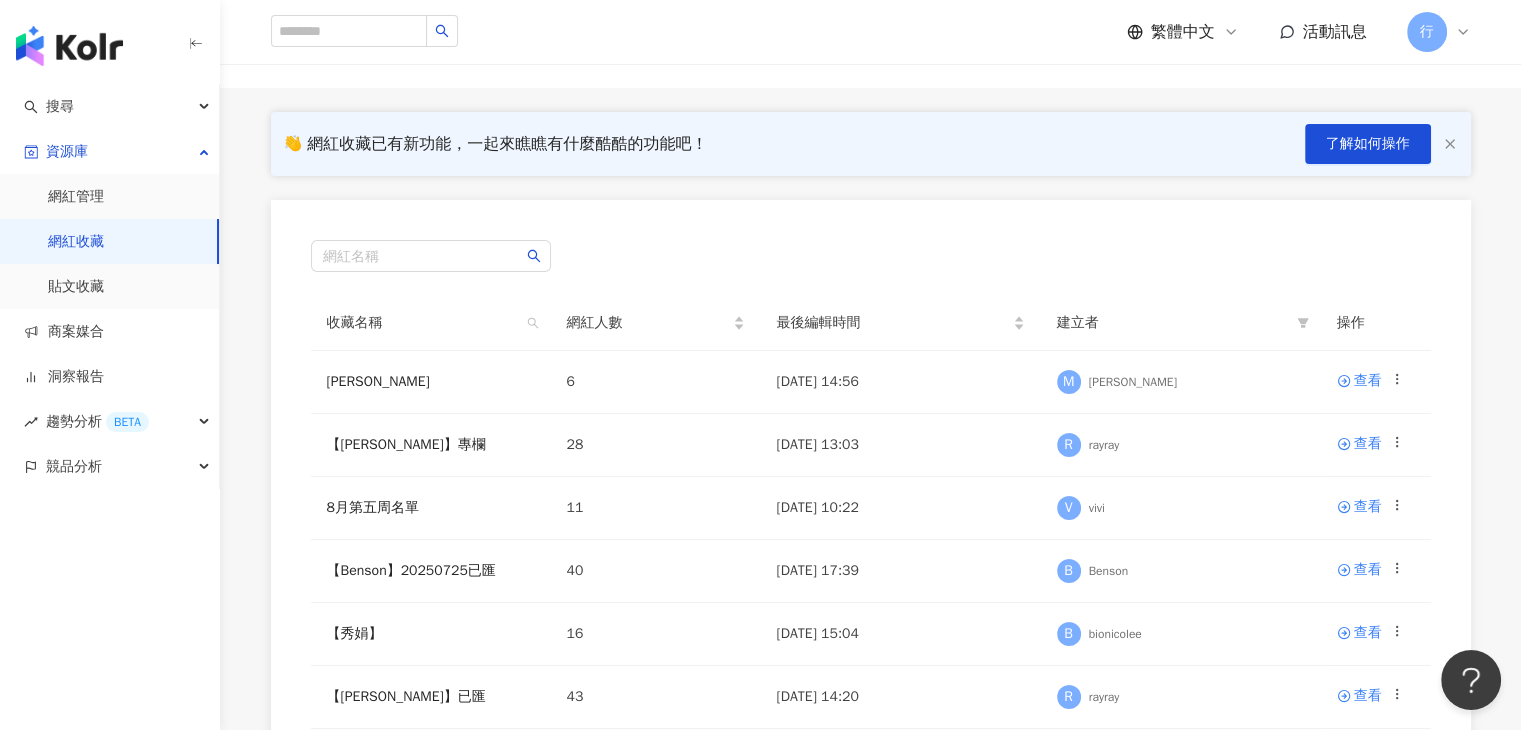 scroll, scrollTop: 200, scrollLeft: 0, axis: vertical 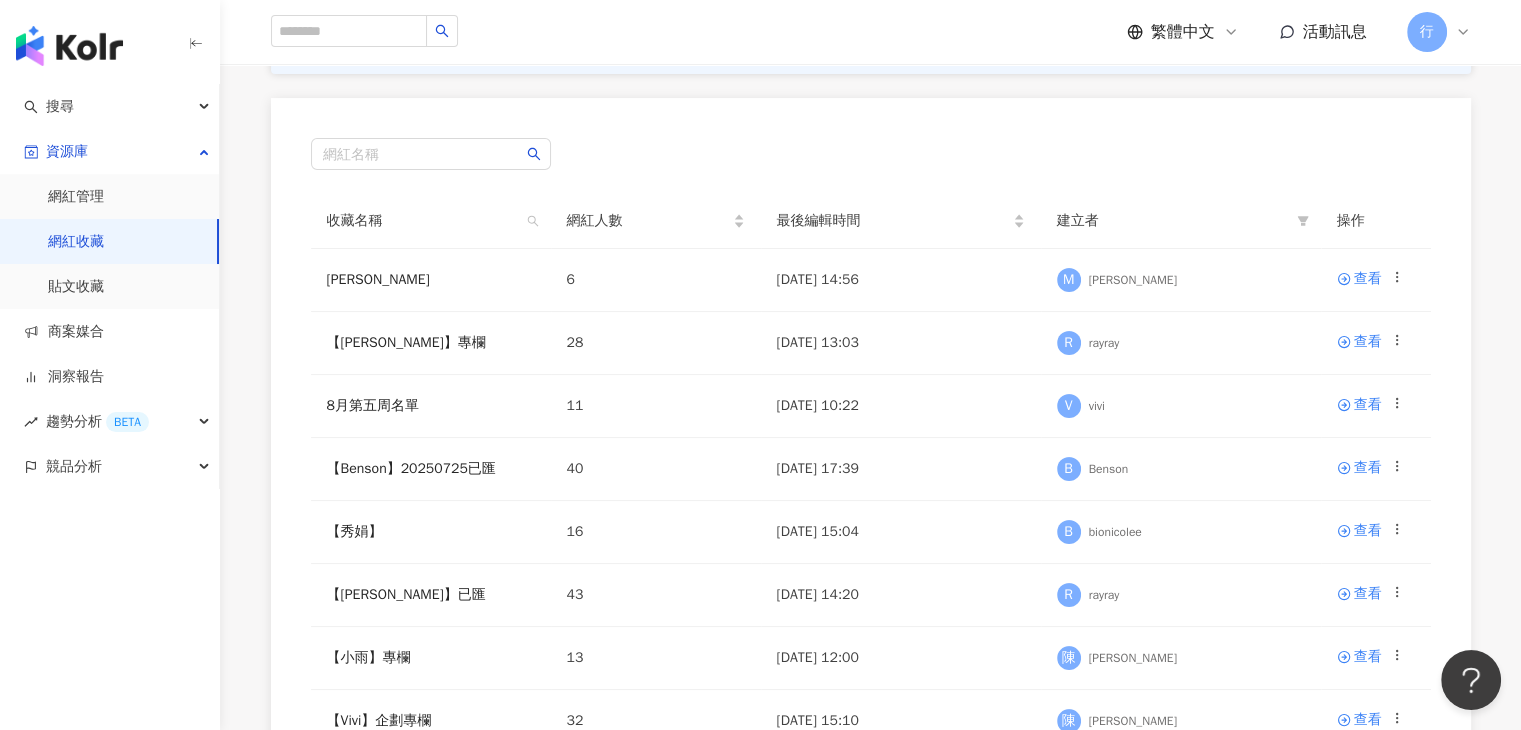 click on "網紅收藏" at bounding box center (76, 242) 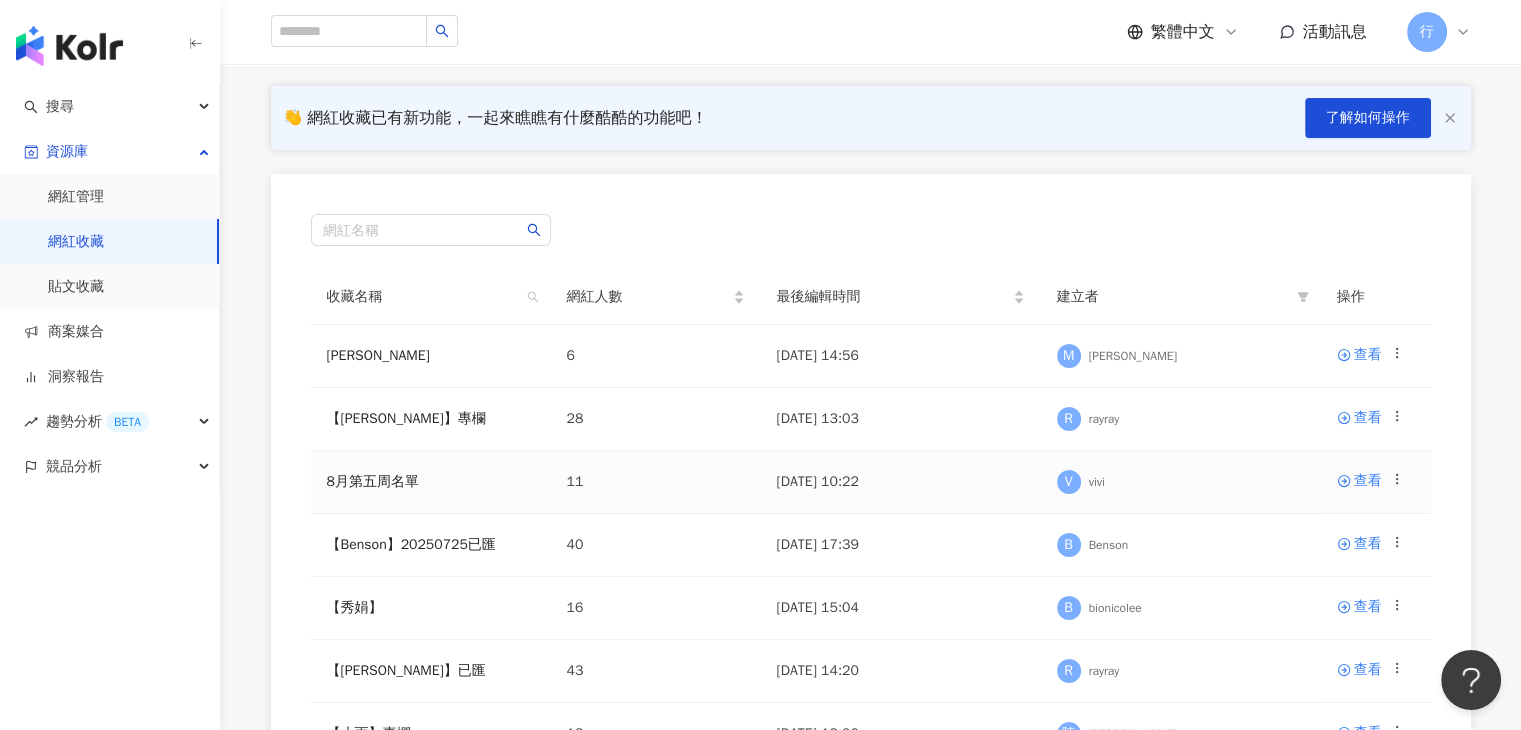 scroll, scrollTop: 200, scrollLeft: 0, axis: vertical 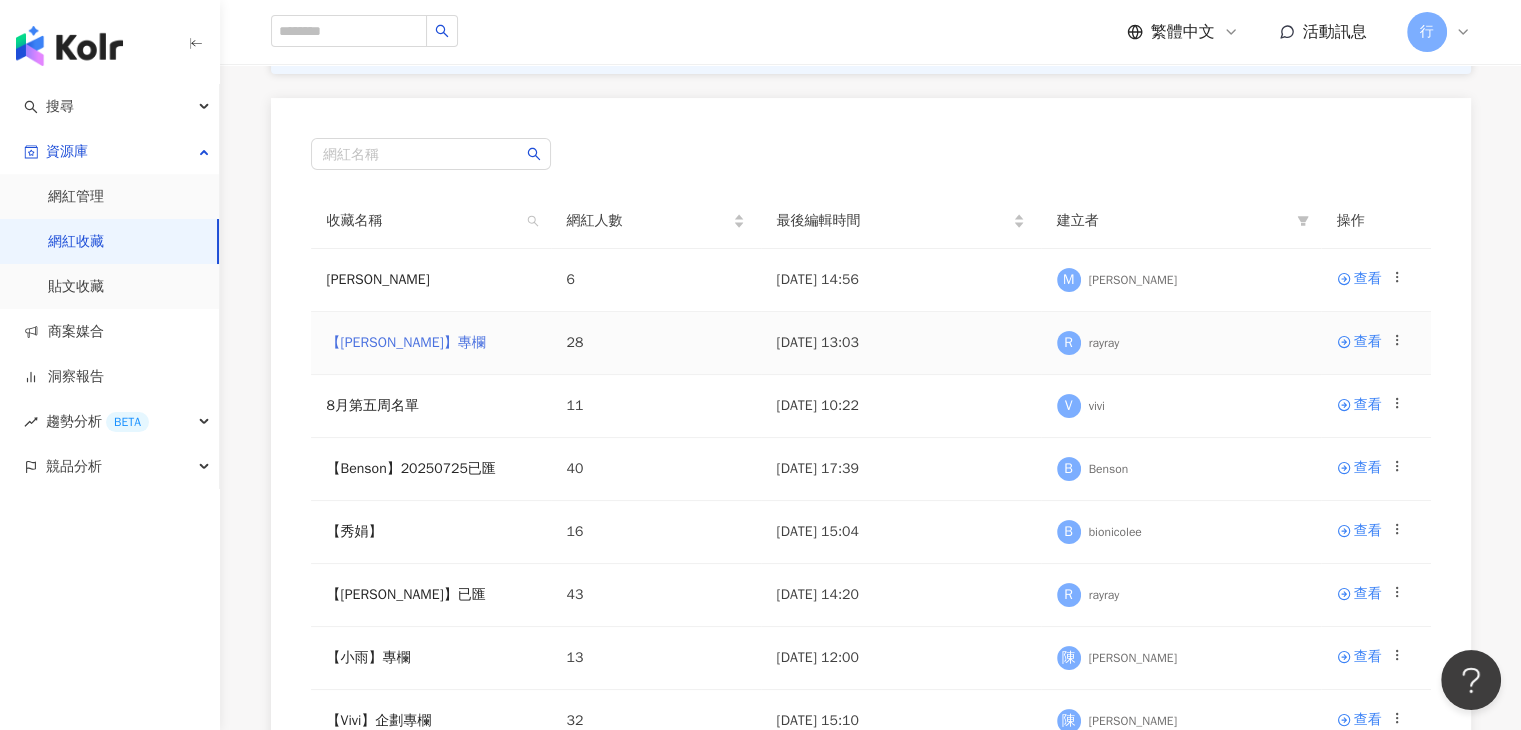 click on "【RAY】專欄" at bounding box center [406, 342] 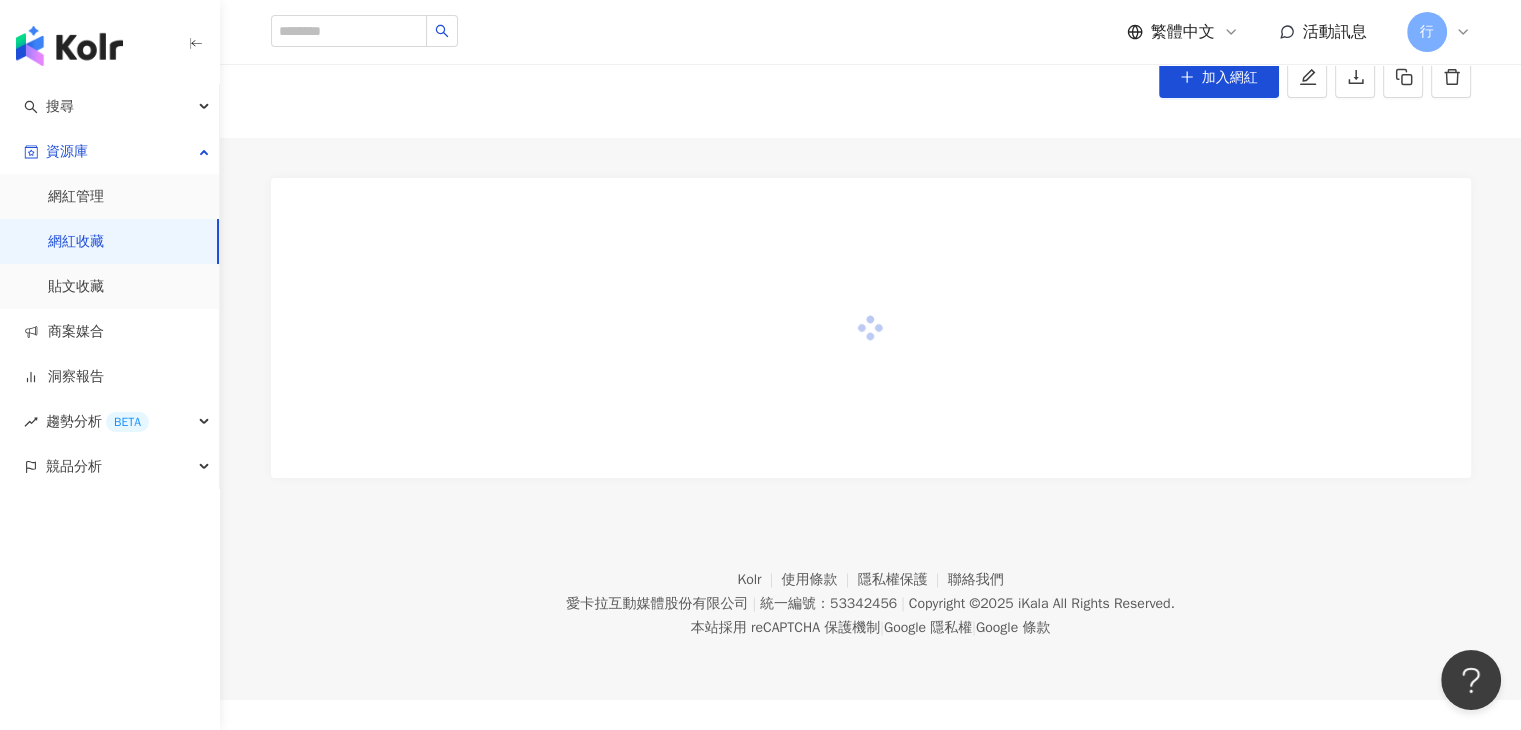 scroll, scrollTop: 0, scrollLeft: 0, axis: both 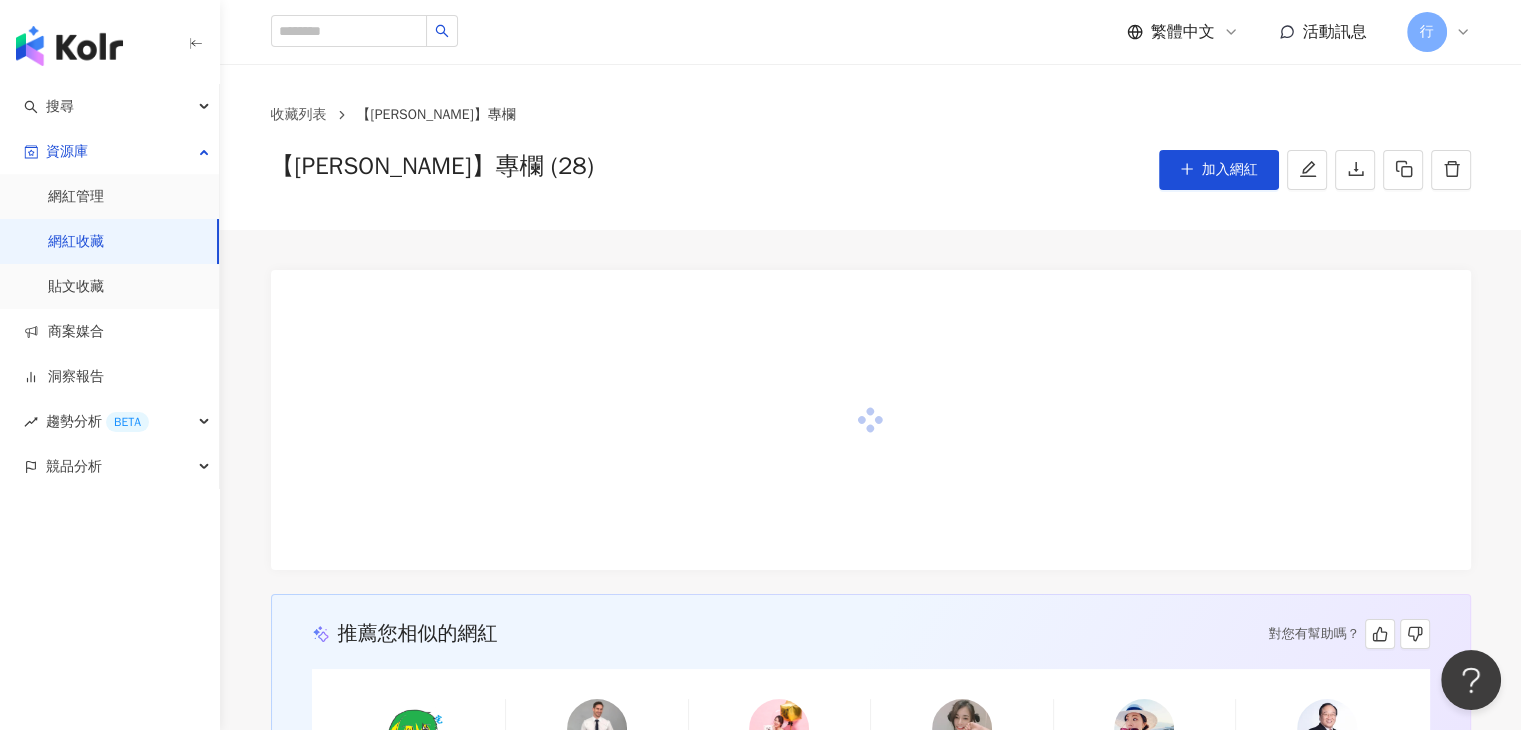 click on "網紅收藏" at bounding box center (76, 242) 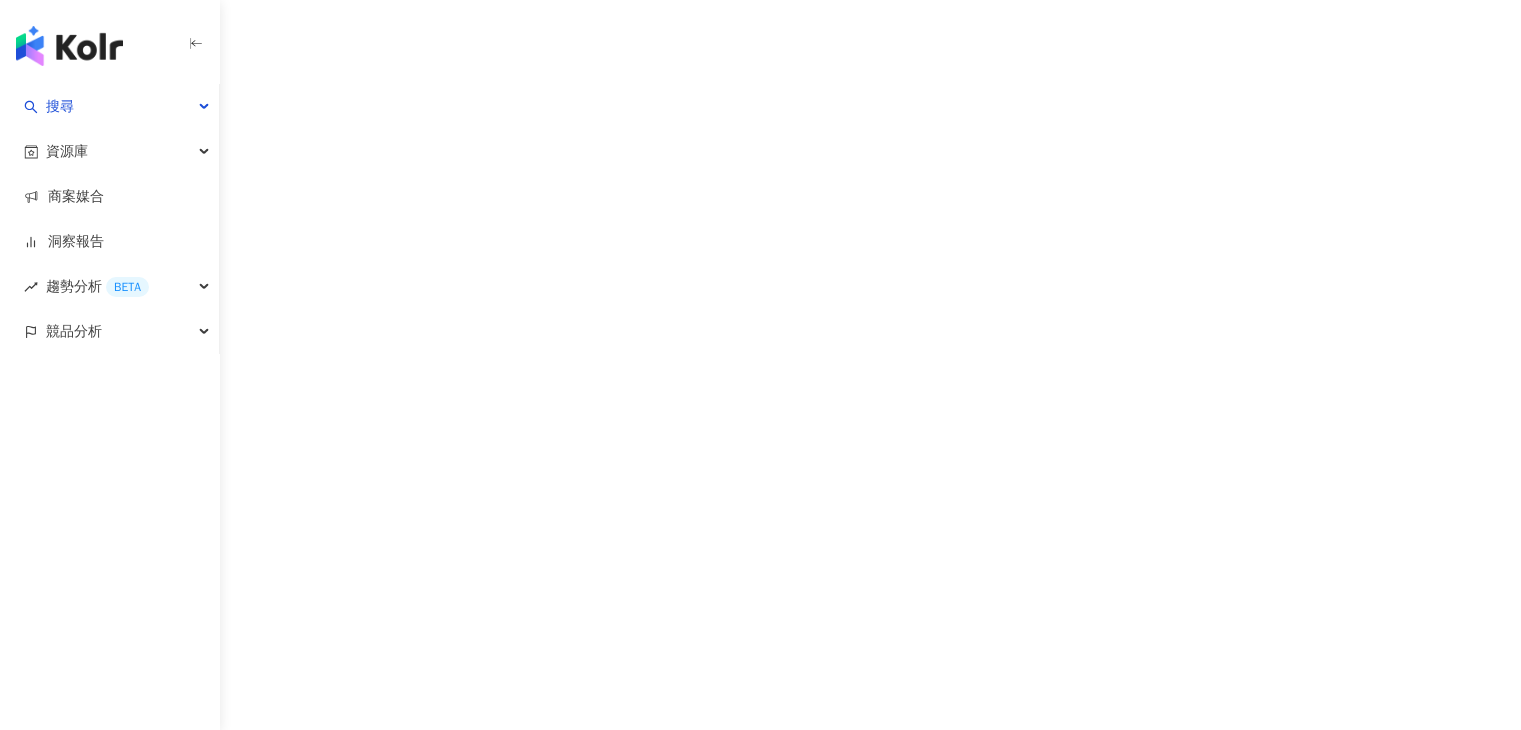 scroll, scrollTop: 0, scrollLeft: 0, axis: both 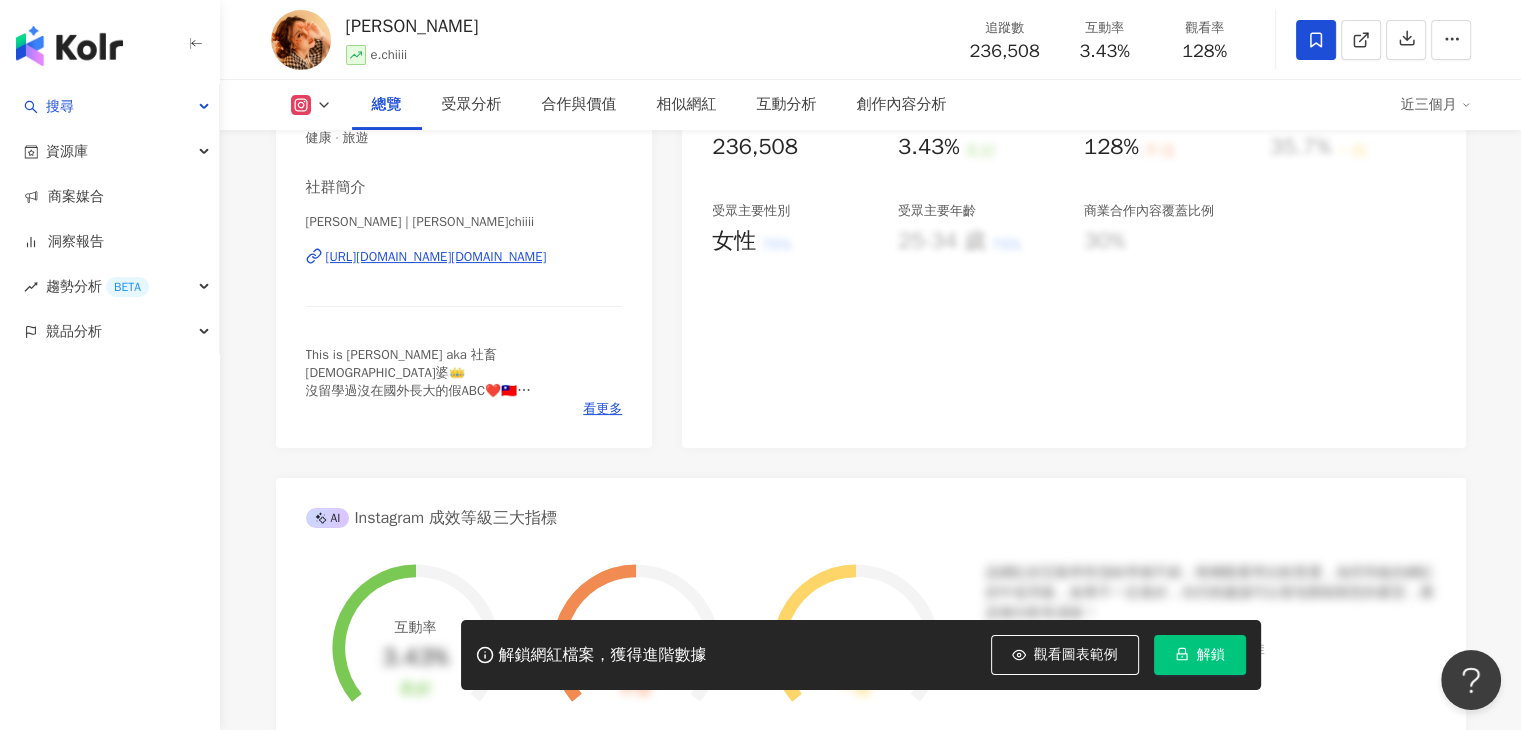 click on "[URL][DOMAIN_NAME][DOMAIN_NAME]" at bounding box center [436, 257] 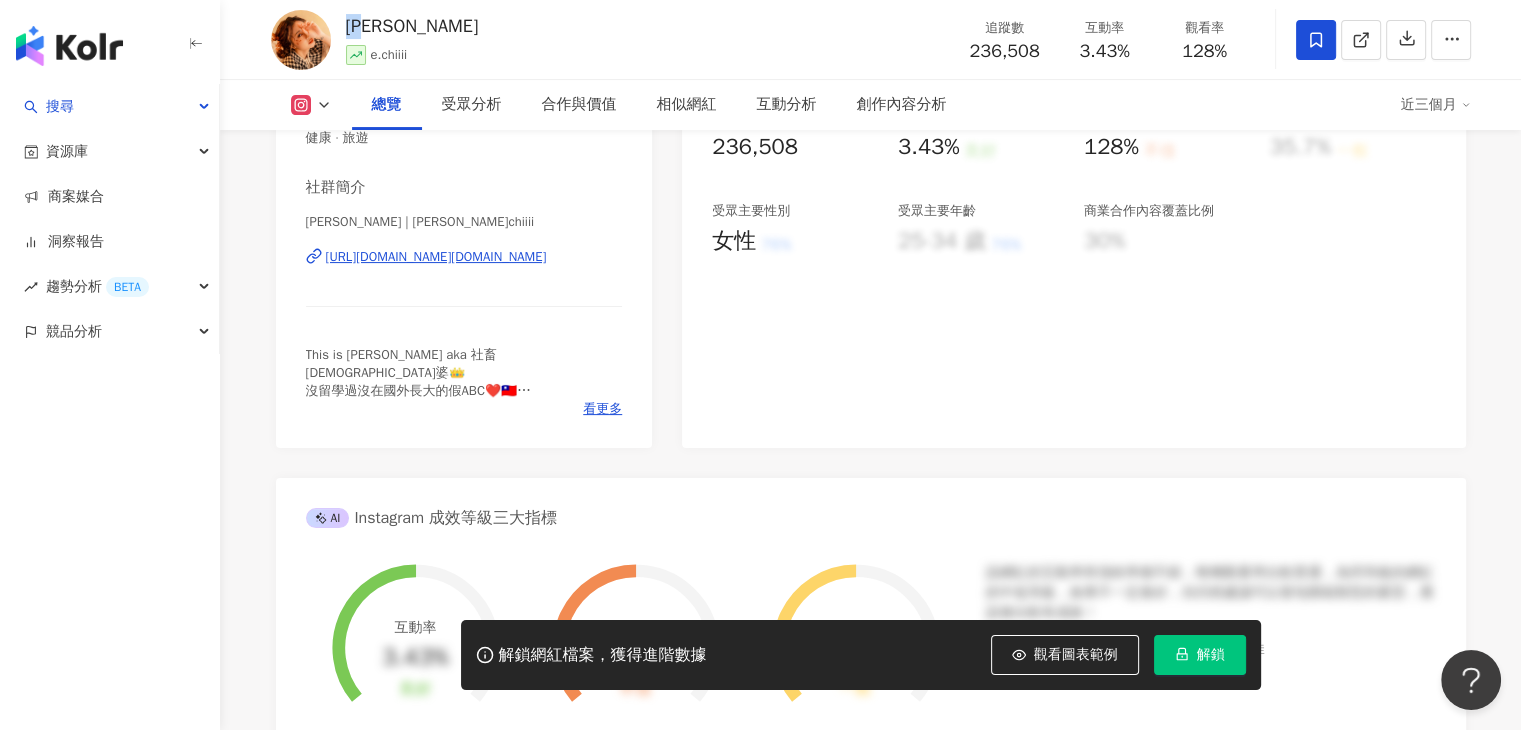 drag, startPoint x: 390, startPoint y: 38, endPoint x: 344, endPoint y: 30, distance: 46.69047 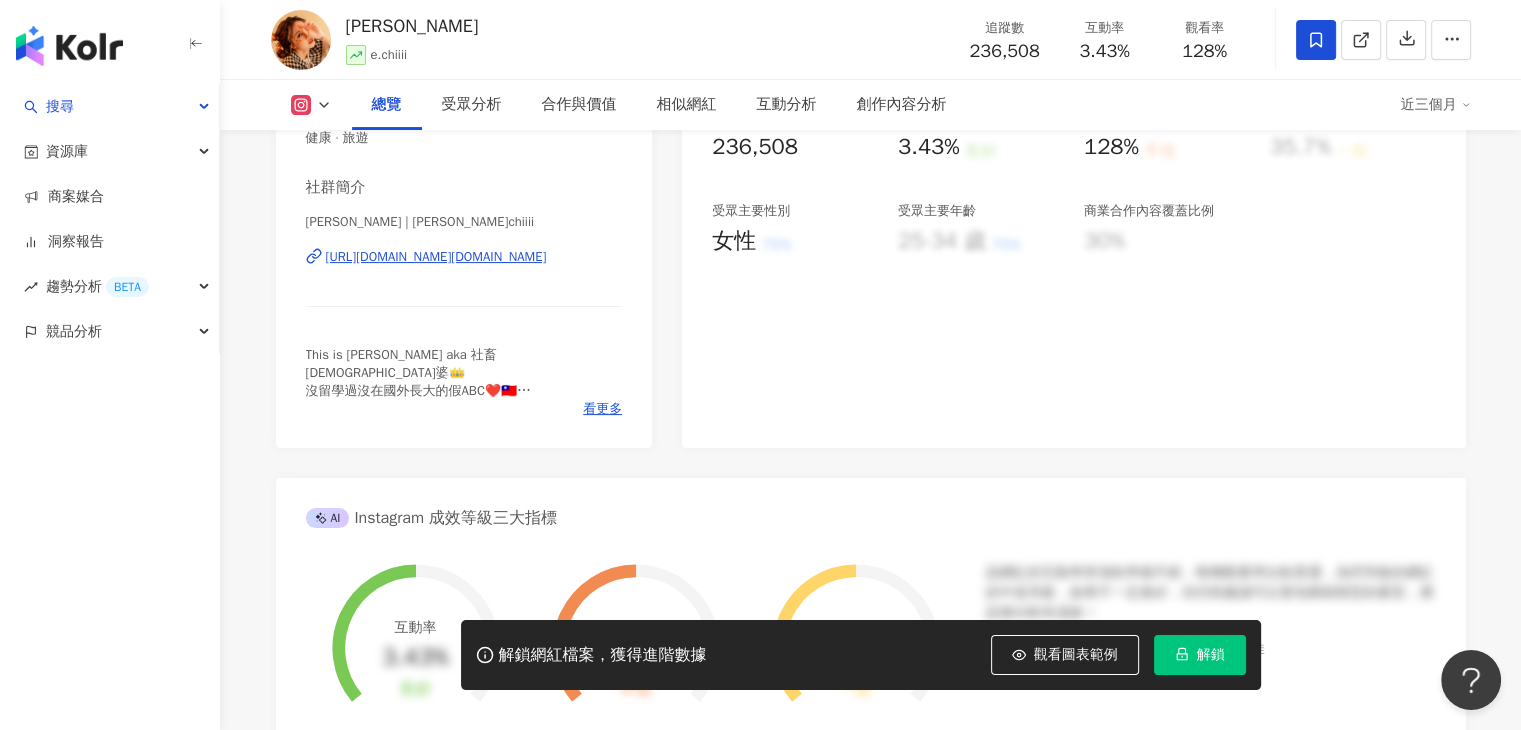 click on "[PERSON_NAME] e.chiiii 追蹤數 236,508 互動率 3.43% 觀看率 128%" at bounding box center (871, 39) 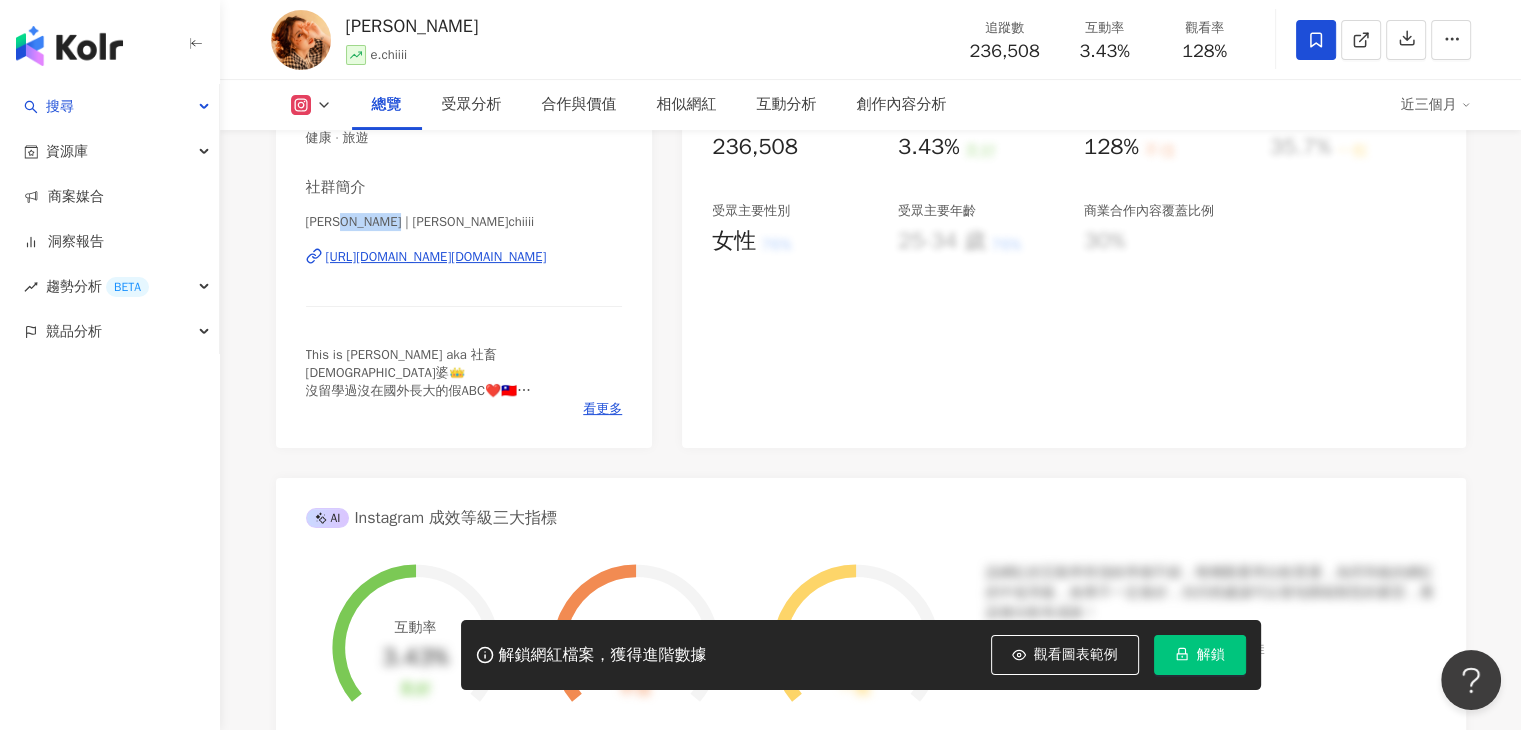 drag, startPoint x: 392, startPoint y: 226, endPoint x: 341, endPoint y: 227, distance: 51.009804 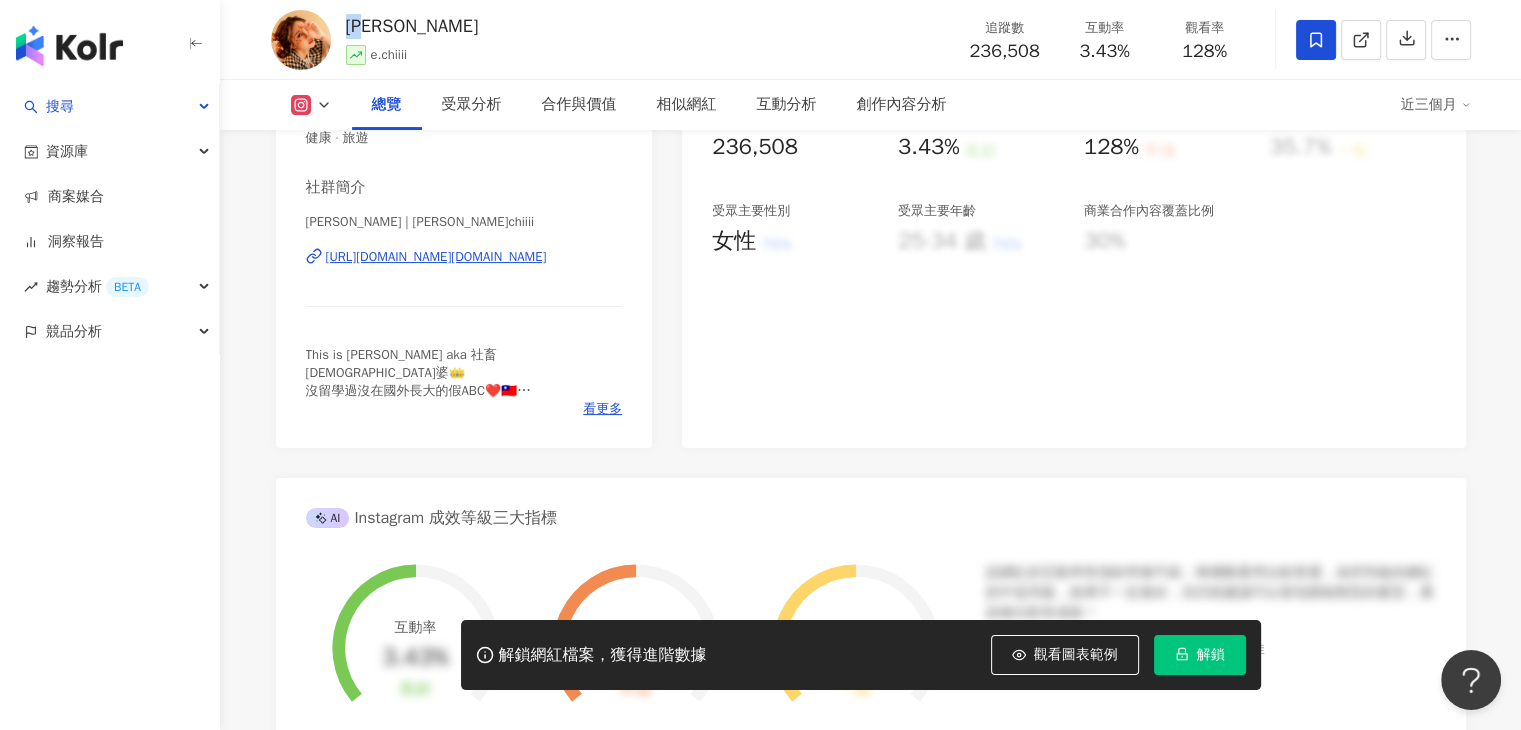 drag, startPoint x: 403, startPoint y: 20, endPoint x: 350, endPoint y: 20, distance: 53 